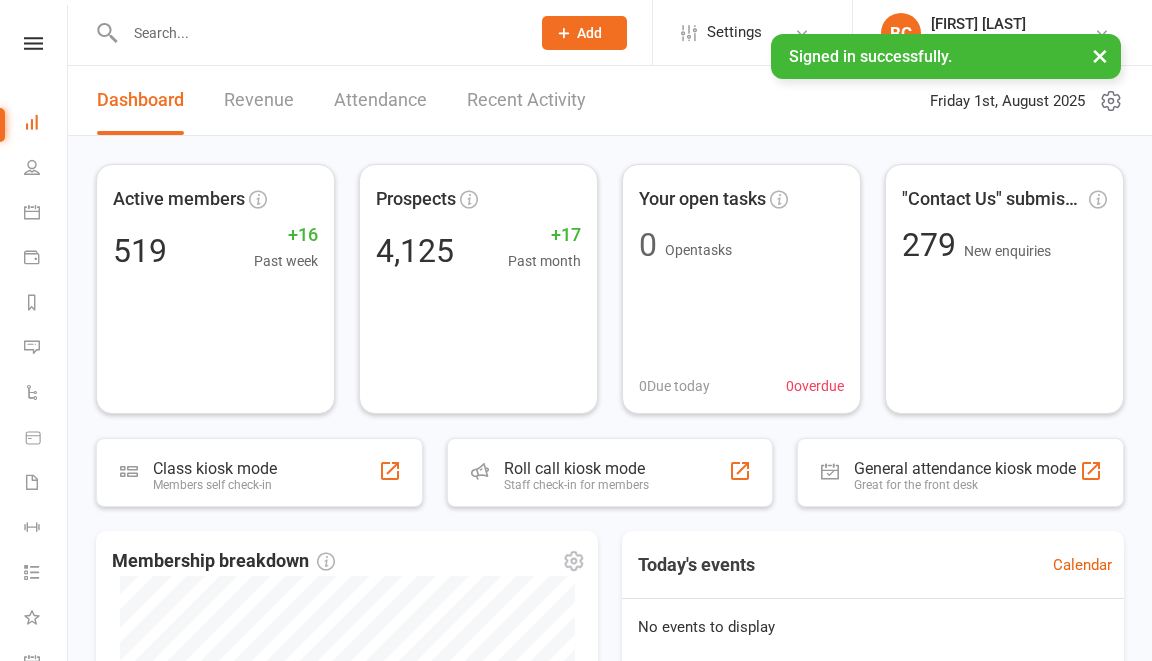 scroll, scrollTop: 0, scrollLeft: 0, axis: both 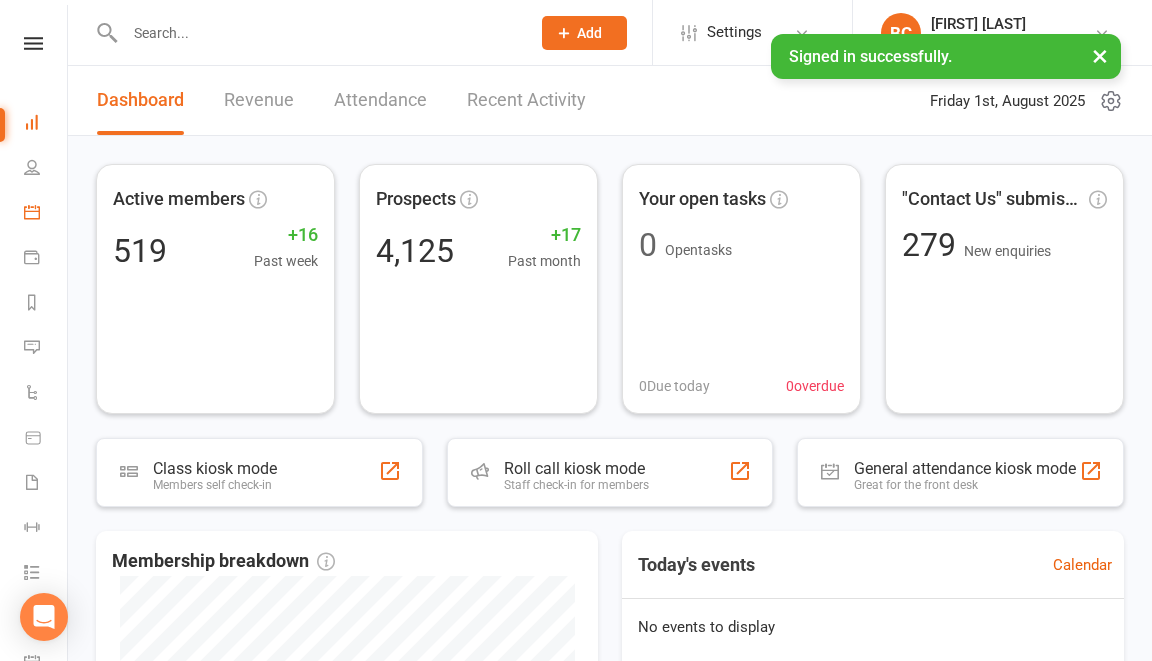 click on "Calendar" at bounding box center [46, 214] 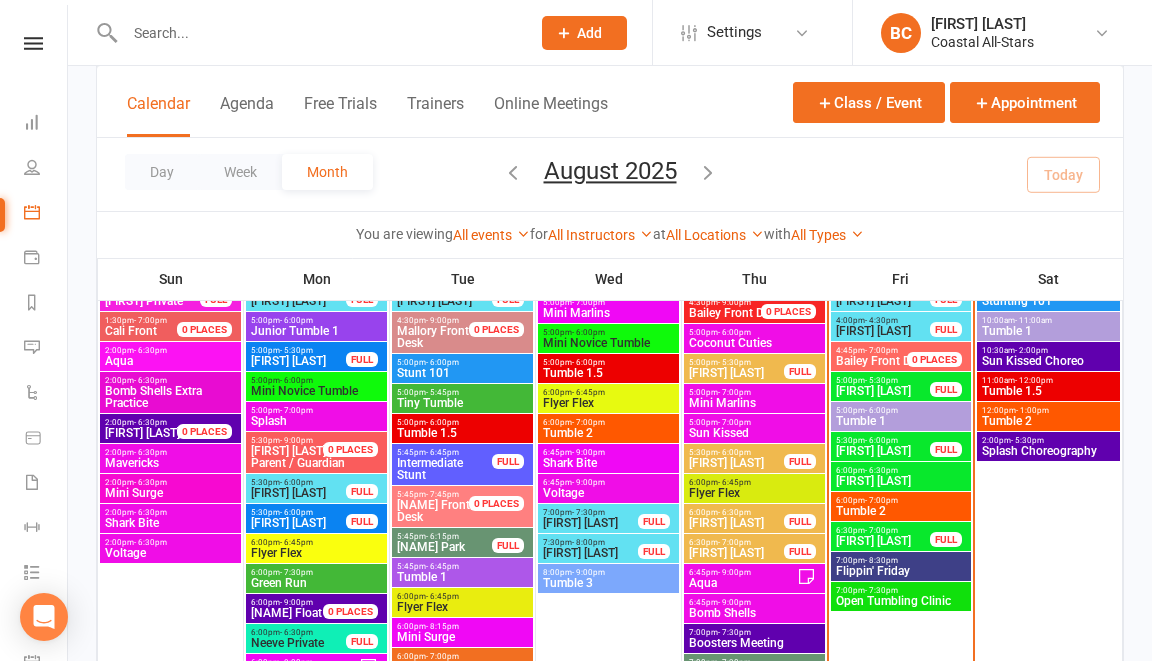 scroll, scrollTop: 316, scrollLeft: 0, axis: vertical 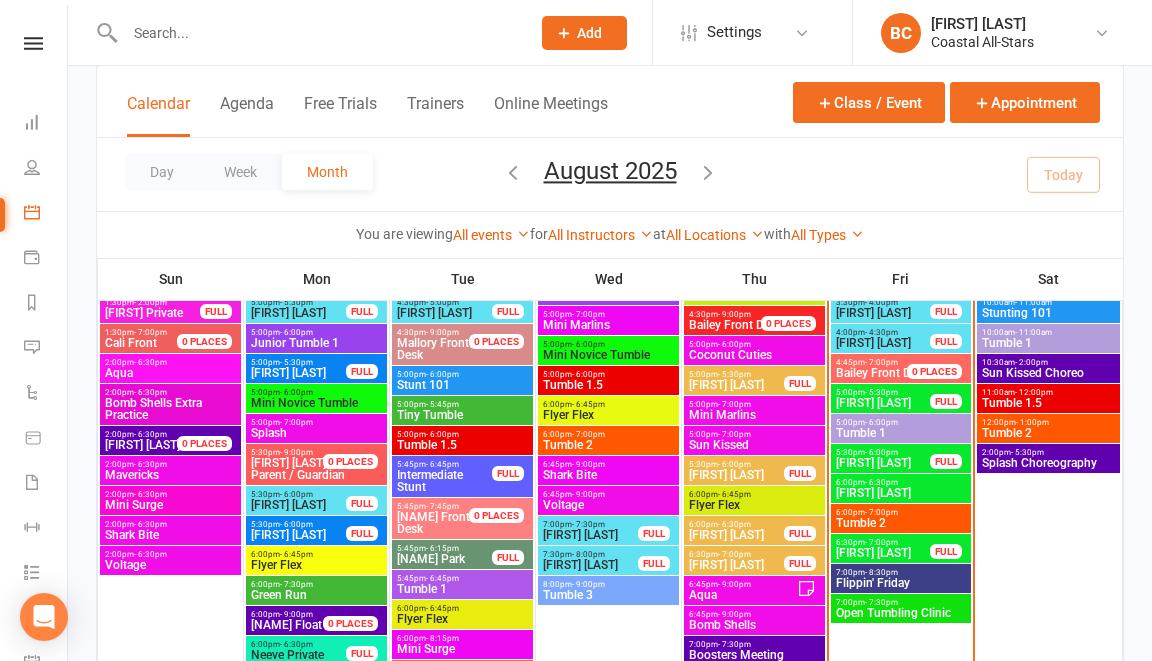 click at bounding box center [317, 33] 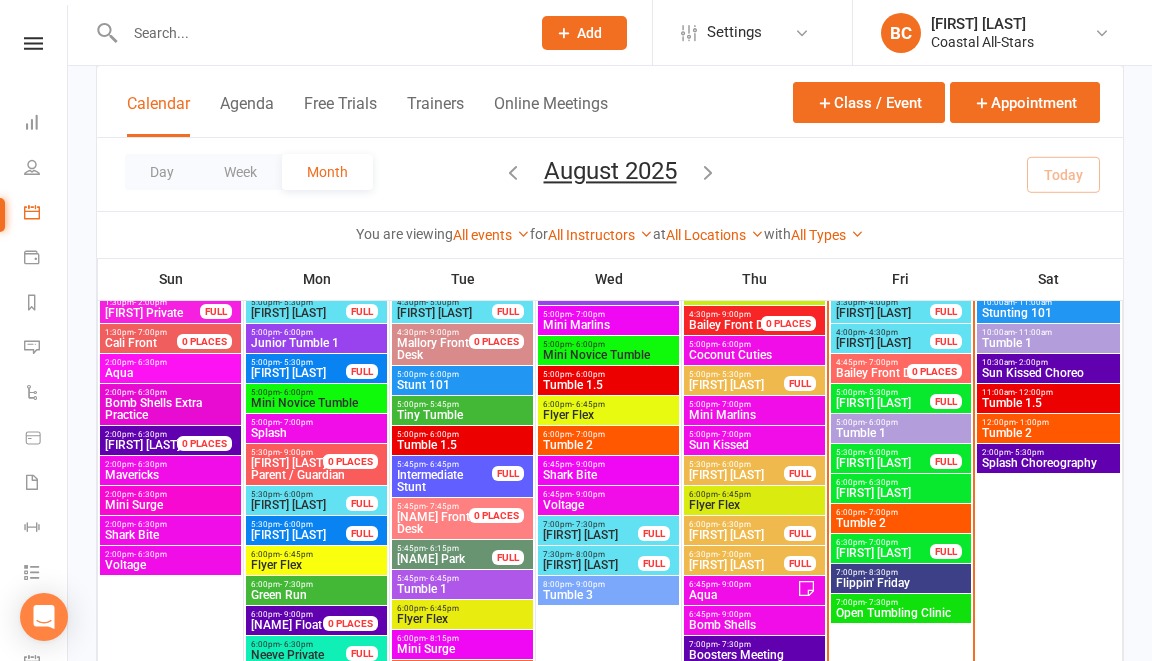 click at bounding box center (317, 33) 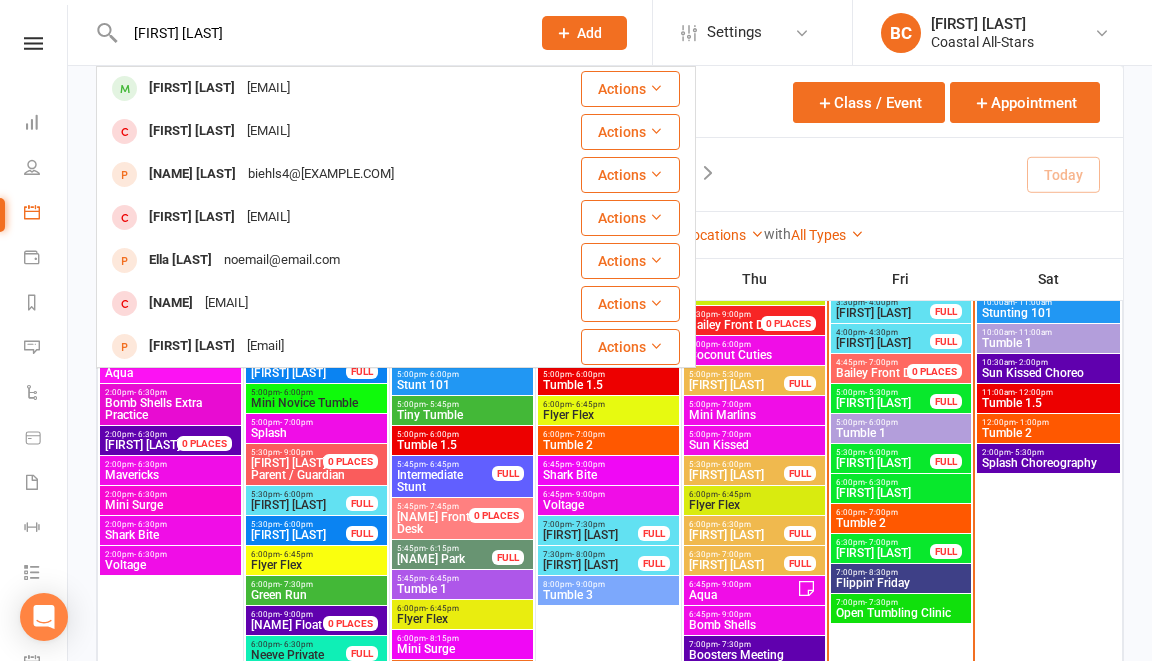 type on "[FIRST] [LAST]" 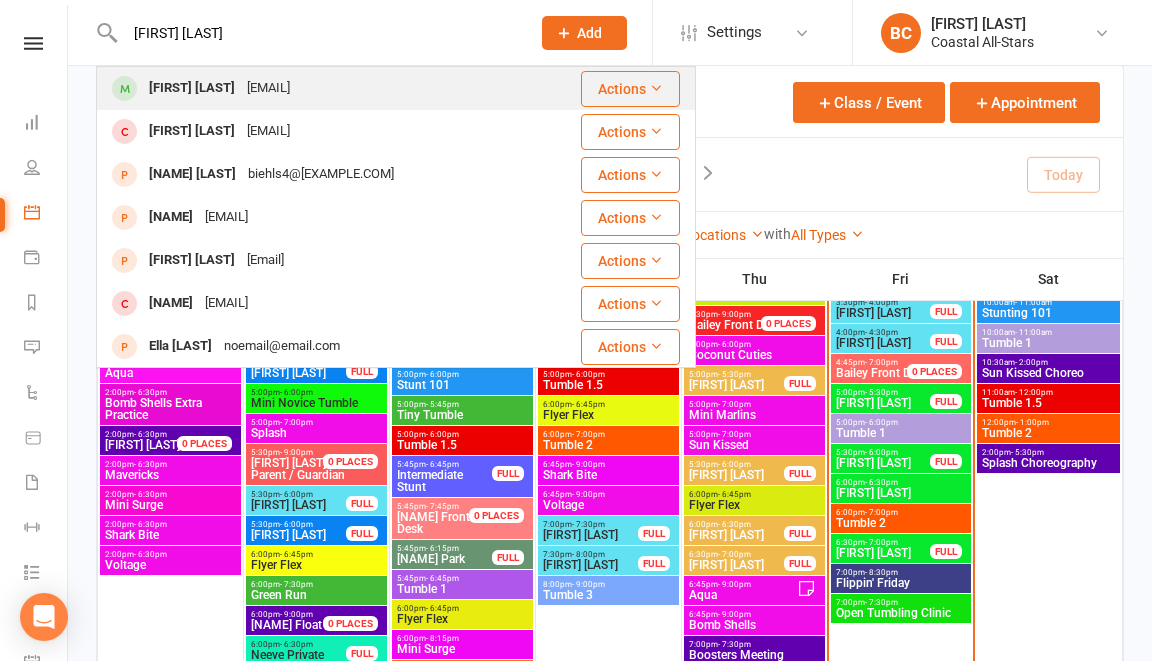 click on "[NAME] Park [EMAIL]@[EXAMPLE].com" at bounding box center (315, 88) 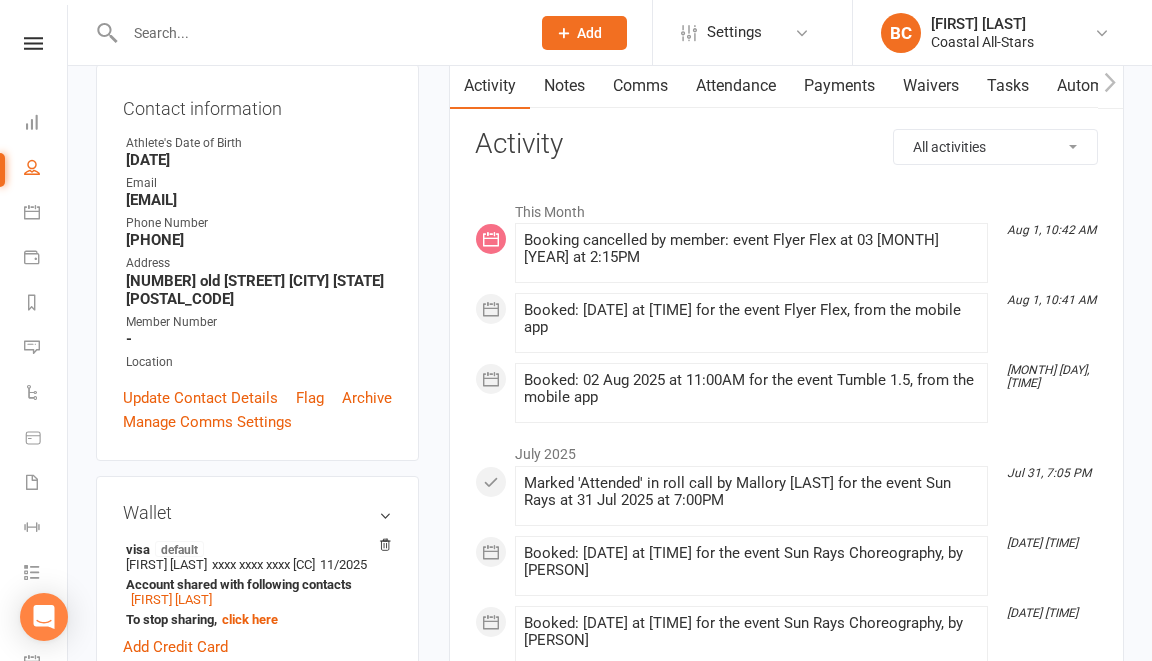 scroll, scrollTop: 0, scrollLeft: 0, axis: both 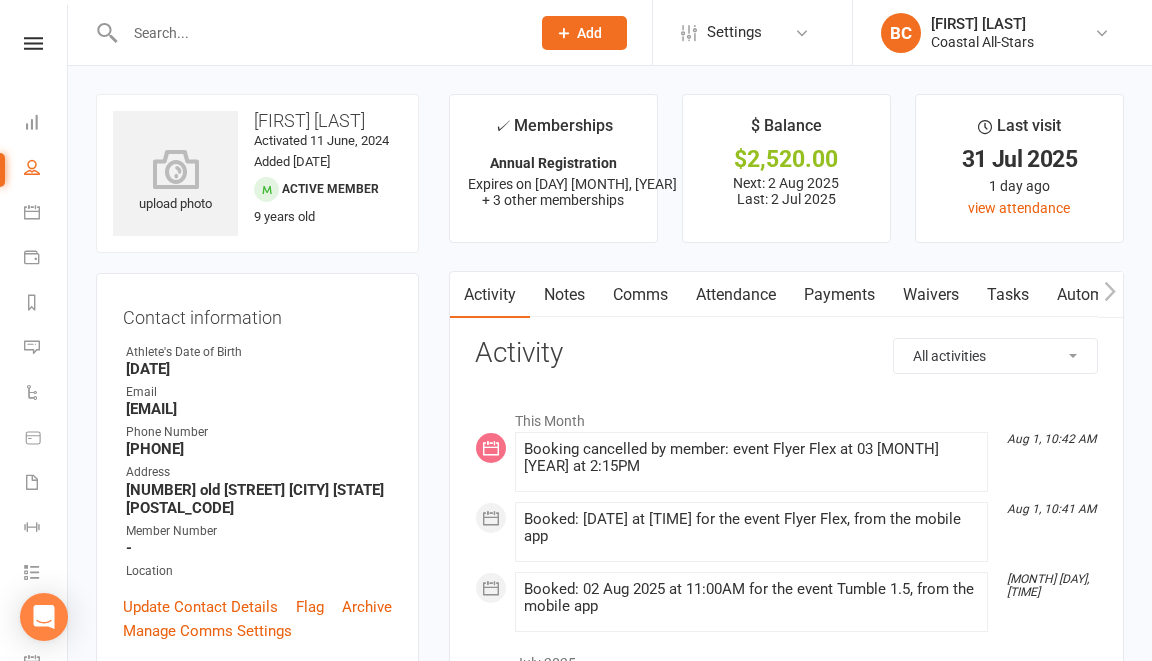 click on "Comms" at bounding box center (640, 295) 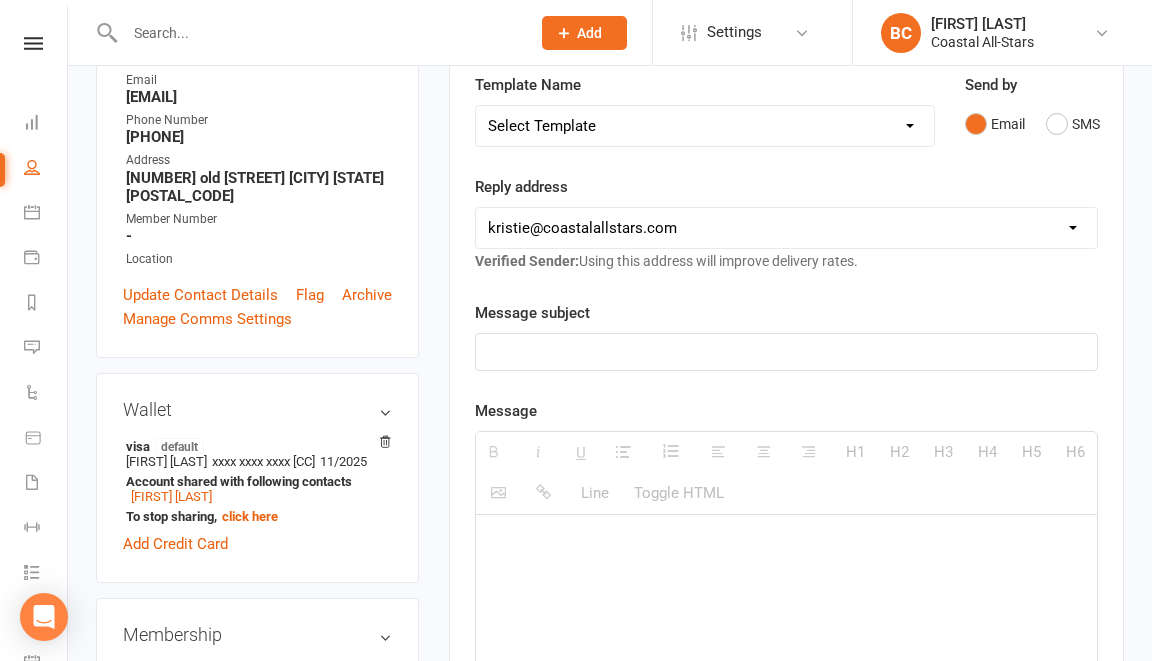 scroll, scrollTop: 320, scrollLeft: 0, axis: vertical 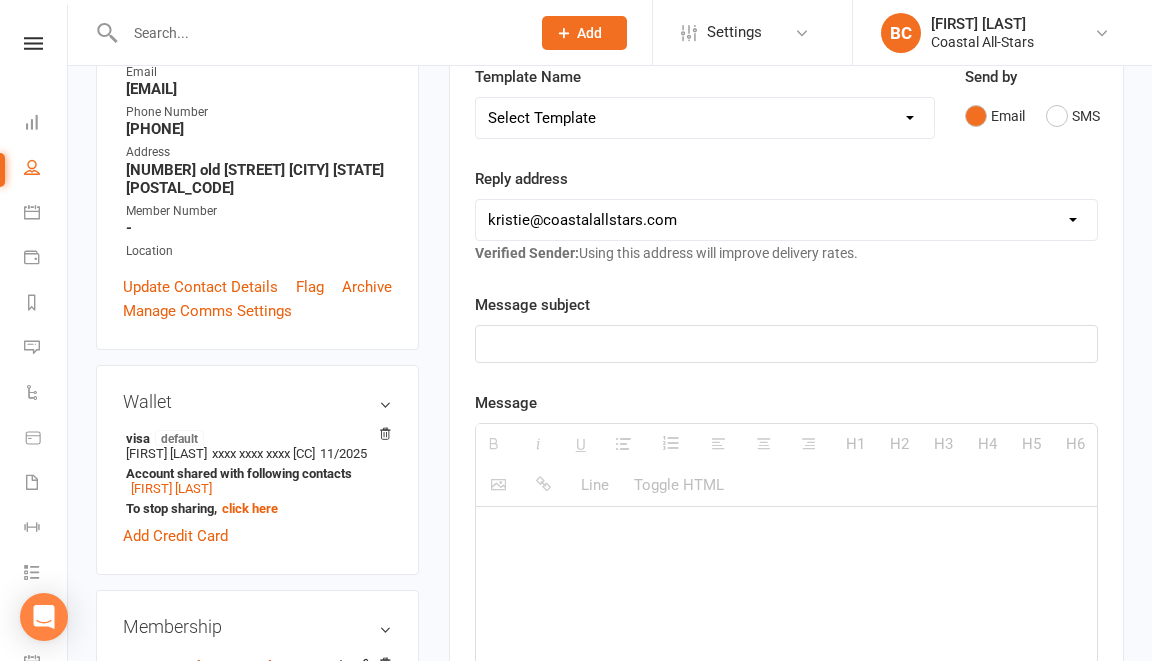 click on "Select Template [Email] Bi-Annual Assessment [Email] Boosters [Email] Card Fail/Are they returning? [Email] [Member] Coastal: Failed Payment [Email] Shark Week [Email] Space Camp [Email] 2024 Reflections [Email] Full Season Cheer [Email] Private Process [Email] Prospect Eval Info [Email] Qtr Year Check-in [Email] Revised Attendance Policy [SMS] S6 Early Bird Deadline [Email] Season 6 Evaluations [SMS] Season Kickoff [Email] Season Kickoff [SMS] Showcase Tickets [Email] Spirit of Hope Housing Block [Email] Team Merch Template [Email] Team Projections [Email] Tumble Hi! [SMS] Athlete Registration Follow-Up [Email] Non member Introduction [Email] Non member Introduction (1) [Email] [Prospect] Can't Reach On The Phone [Email] [Prospect] Follow-Up Email [Email] [Prospect] Initial Contact [Email] [Prospect] Trial Completion [SMS] [Prospect] Trial Completion (Text) [SMS] [Prospect] Trial Sign-Up [Email] Trial Follow-up [Email] Trial No-Show [Email] Trial Previous Day [SMS] Tumble Trial (Day Before)" at bounding box center (705, 118) 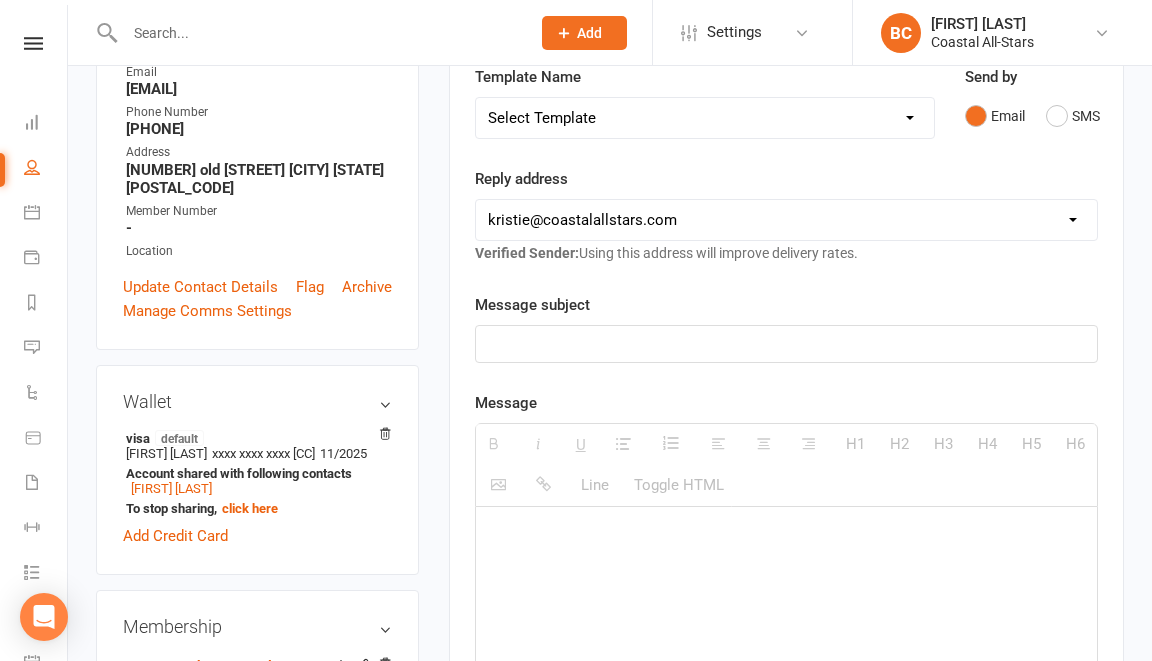 select on "40" 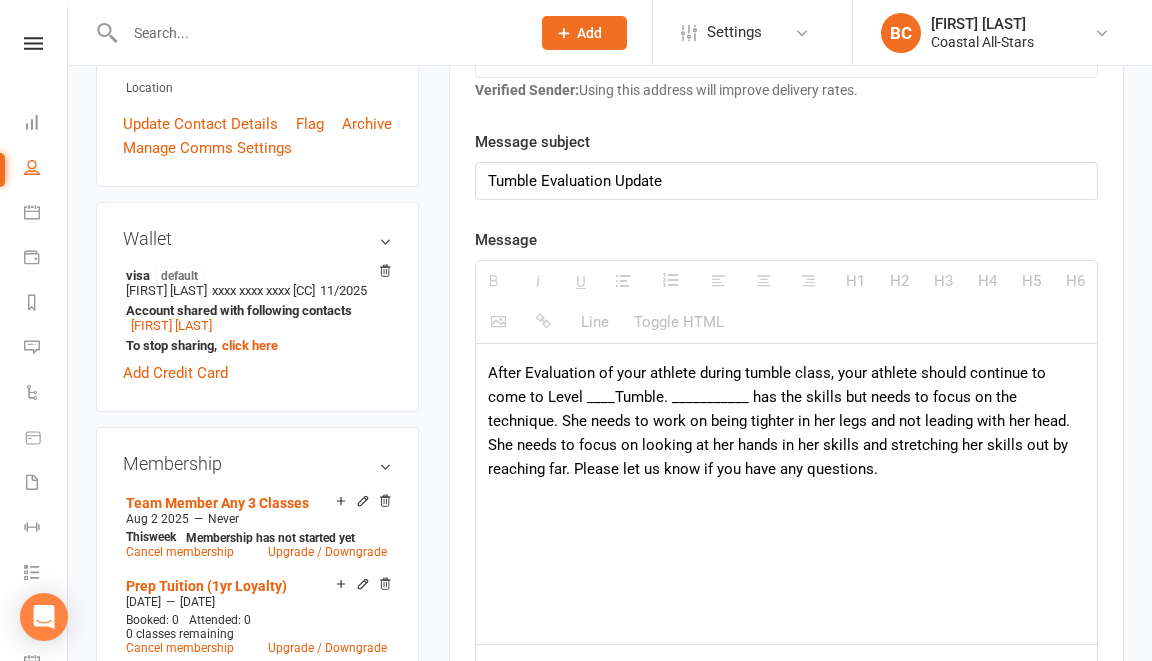 scroll, scrollTop: 0, scrollLeft: 0, axis: both 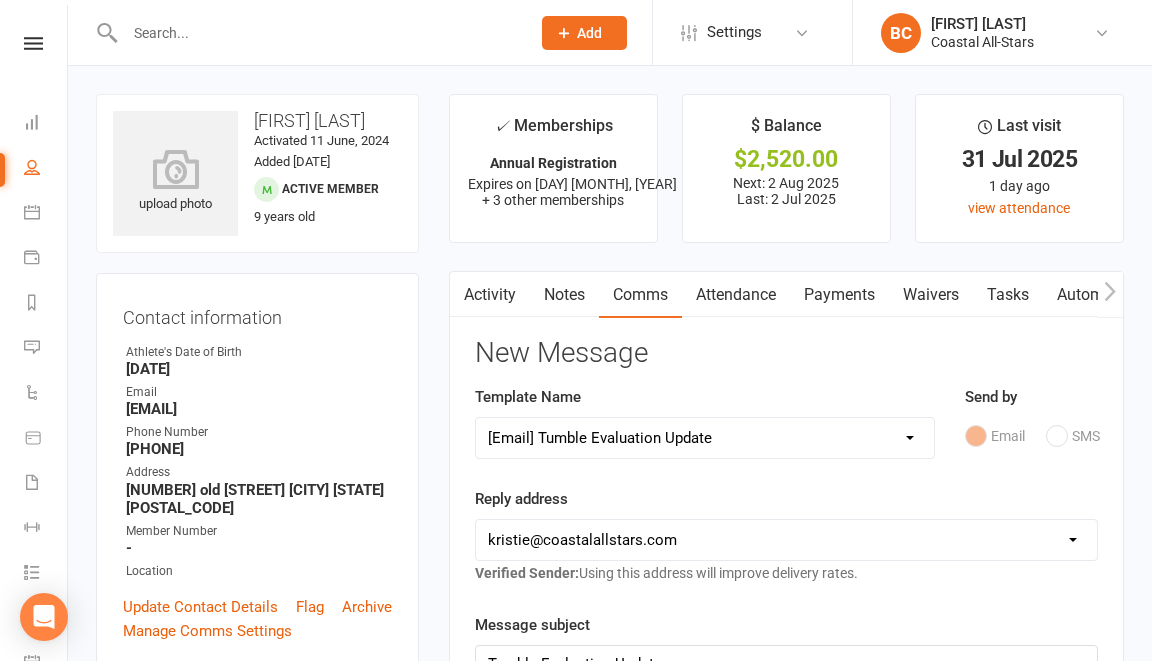 click on "Attendance" at bounding box center [736, 295] 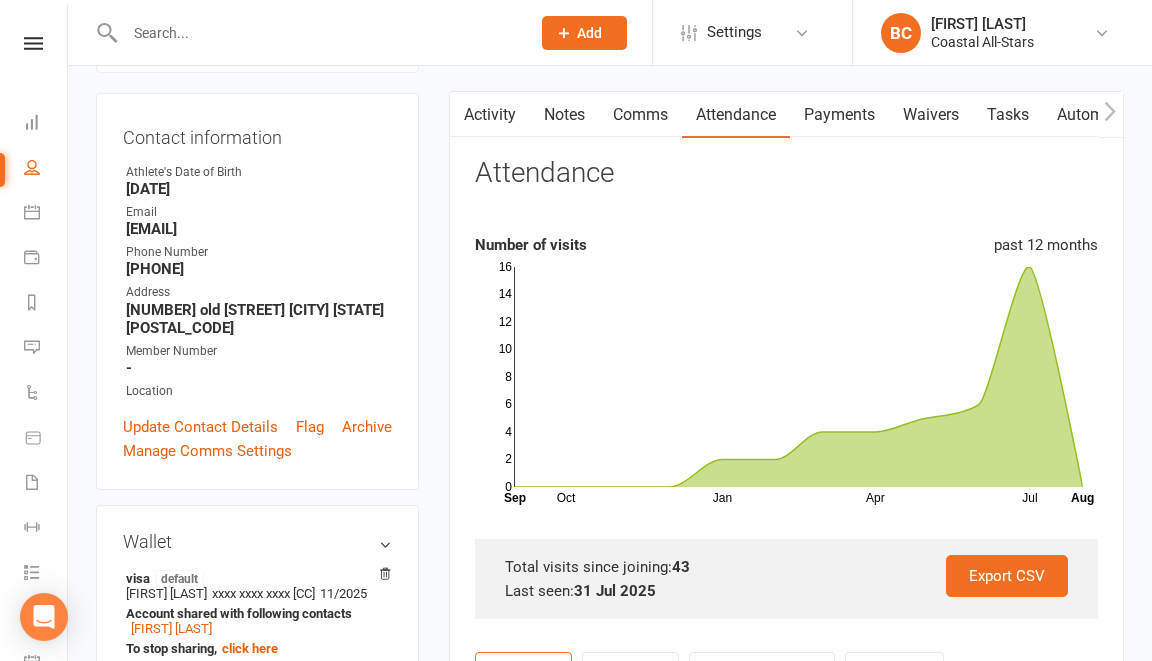 scroll, scrollTop: 0, scrollLeft: 0, axis: both 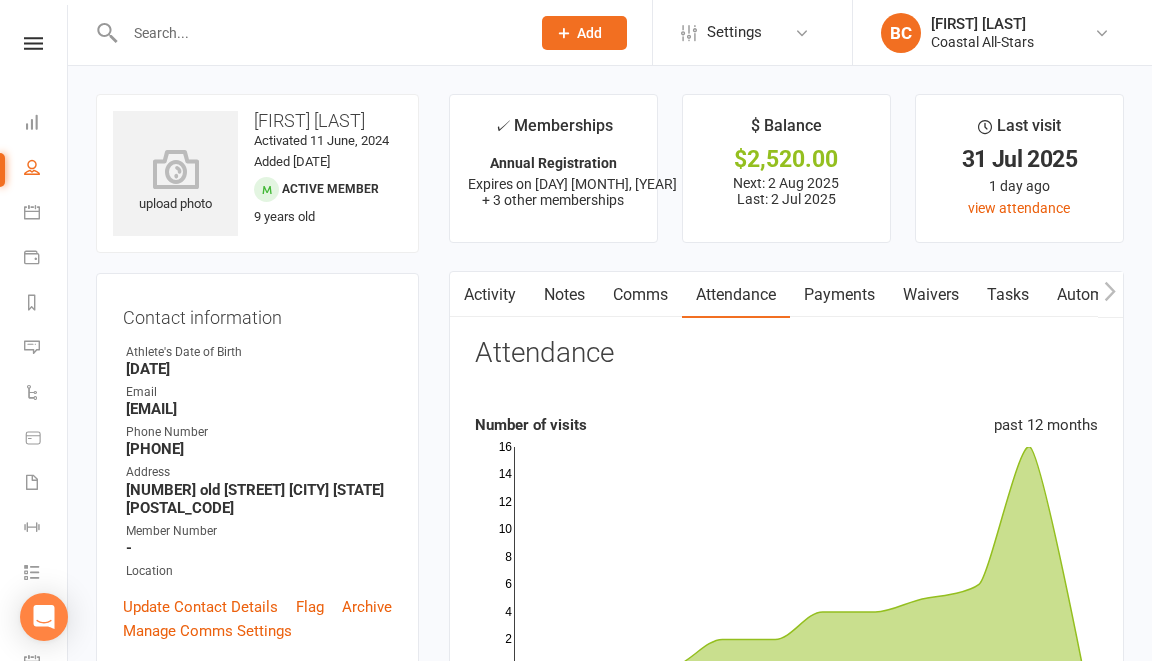 click on "Comms" at bounding box center (640, 295) 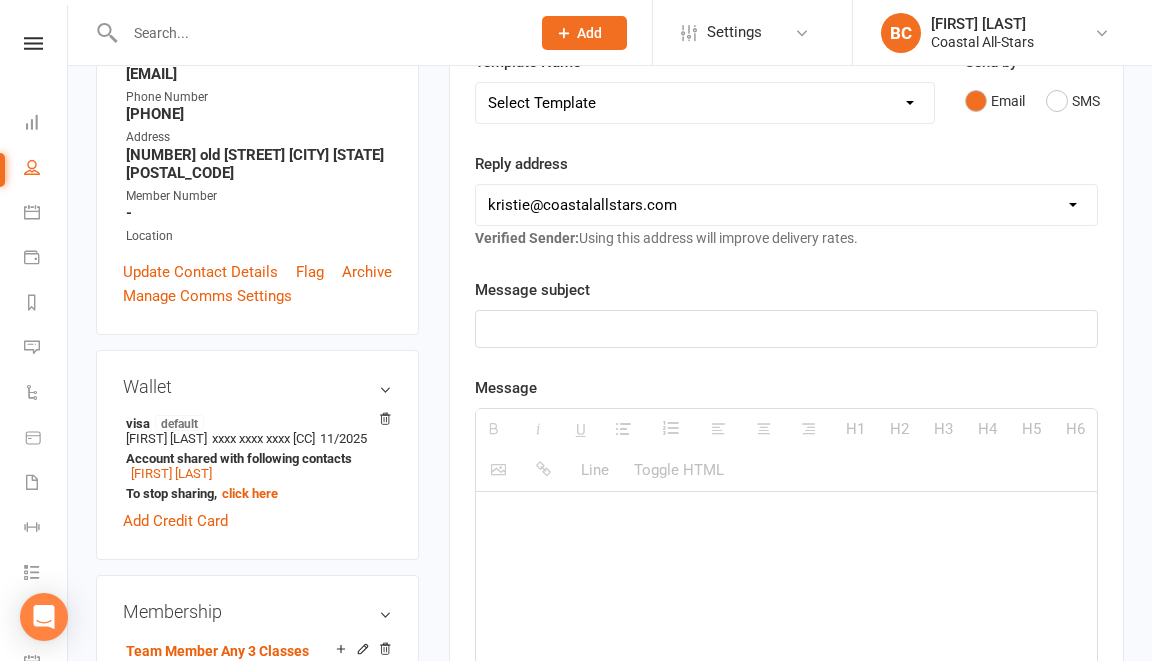 scroll, scrollTop: 354, scrollLeft: 0, axis: vertical 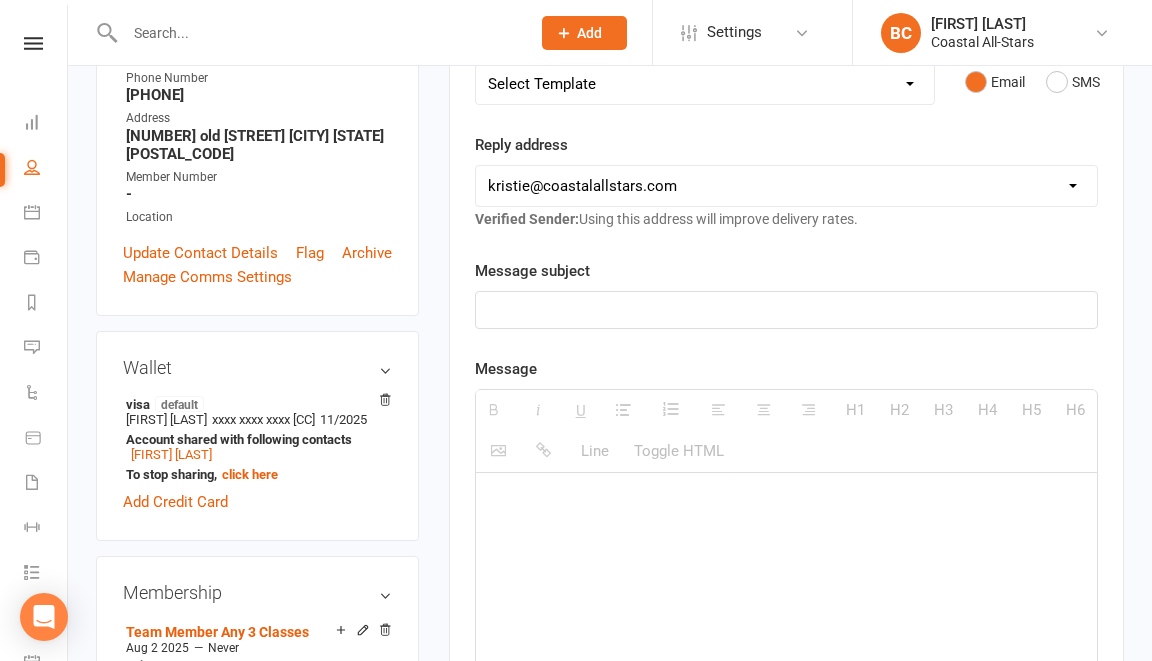 click on "[EMAIL]@[DOMAIN].com [EMAIL]@[DOMAIN].com [EMAIL]@[DOMAIN].com [EMAIL]@[DOMAIN].com [EMAIL]@[DOMAIN].com [EMAIL]@[DOMAIN].com [EMAIL]@[DOMAIN].com [EMAIL]@[DOMAIN].com [EMAIL]@[DOMAIN].com" at bounding box center (786, 186) 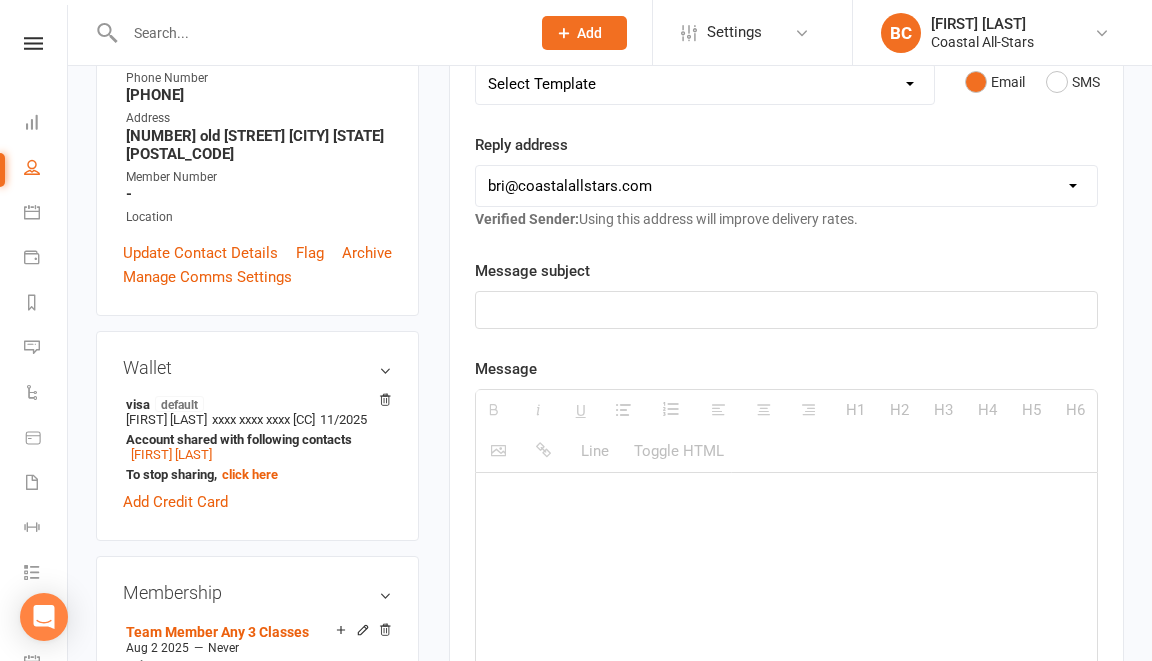 click on "Select Template [Email] Bi-Annual Assessment [Email] Boosters [Email] Card Fail/Are they returning? [Email] [Member] Coastal: Failed Payment [Email] Shark Week [Email] Space Camp [Email] 2024 Reflections [Email] Full Season Cheer [Email] Private Process [Email] Prospect Eval Info [Email] Qtr Year Check-in [Email] Revised Attendance Policy [SMS] S6 Early Bird Deadline [Email] Season 6 Evaluations [SMS] Season Kickoff [Email] Season Kickoff [SMS] Showcase Tickets [Email] Spirit of Hope Housing Block [Email] Team Merch Template [Email] Team Projections [Email] Tumble Hi! [SMS] Athlete Registration Follow-Up [Email] Non member Introduction [Email] Non member Introduction (1) [Email] [Prospect] Can't Reach On The Phone [Email] [Prospect] Follow-Up Email [Email] [Prospect] Initial Contact [Email] [Prospect] Trial Completion [SMS] [Prospect] Trial Completion (Text) [SMS] [Prospect] Trial Sign-Up [Email] Trial Follow-up [Email] Trial No-Show [Email] Trial Previous Day [SMS] Tumble Trial (Day Before)" at bounding box center (705, 84) 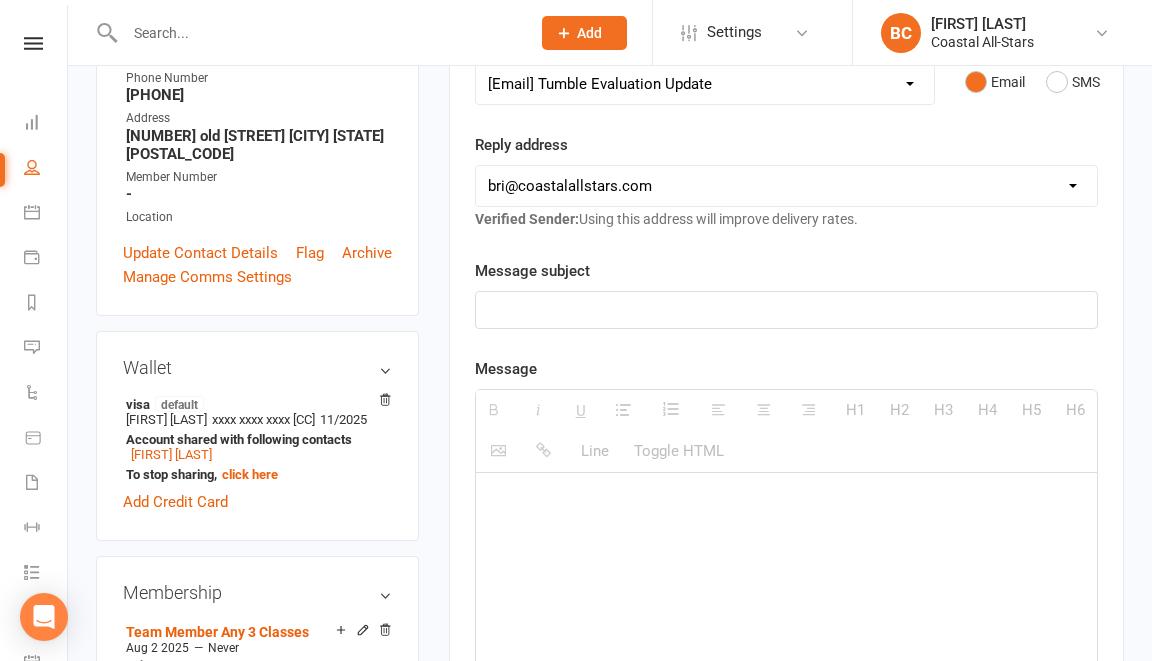 select on "2" 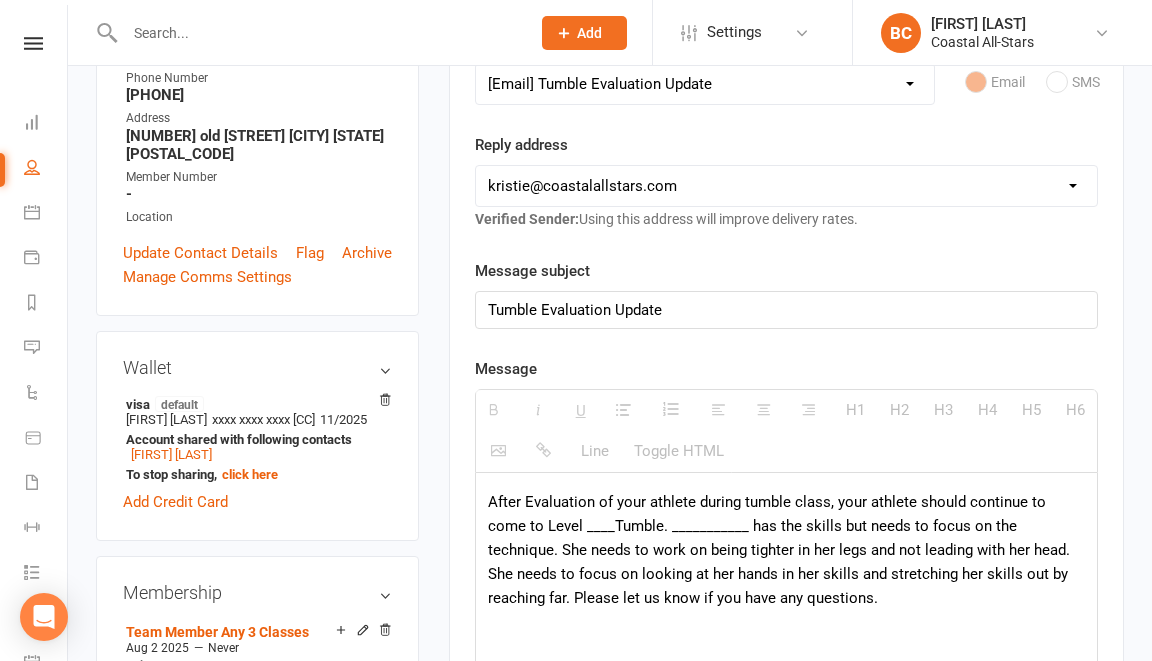 click on "After Evaluation of your athlete during tumble class, your athlete should continue to come to Level ____Tumble. ___________ has the skills but needs to focus on the technique. She needs to work on being tighter in her legs and not leading with her head. She needs to focus on looking at her hands in her skills and stretching her skills out by reaching far. Please let us know if you have any questions." at bounding box center (786, 550) 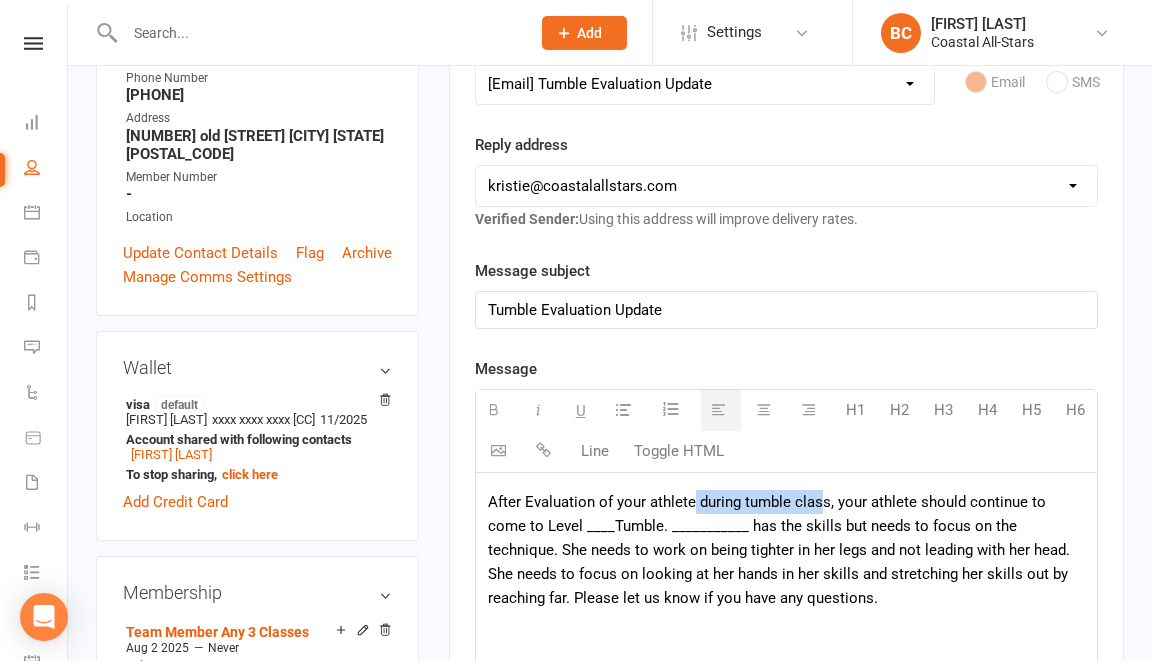 drag, startPoint x: 824, startPoint y: 503, endPoint x: 694, endPoint y: 495, distance: 130.24593 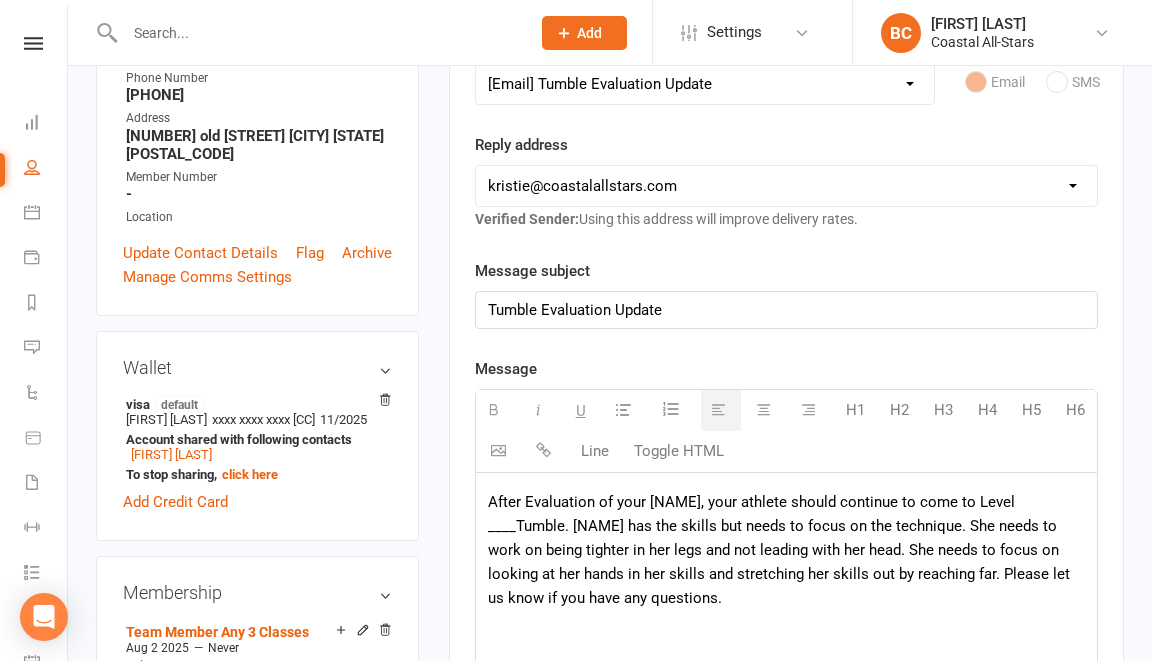 click on "[EMAIL]@[DOMAIN].com [EMAIL]@[DOMAIN].com [EMAIL]@[DOMAIN].com [EMAIL]@[DOMAIN].com [EMAIL]@[DOMAIN].com [EMAIL]@[DOMAIN].com [EMAIL]@[DOMAIN].com [EMAIL]@[DOMAIN].com [EMAIL]@[DOMAIN].com" at bounding box center [786, 186] 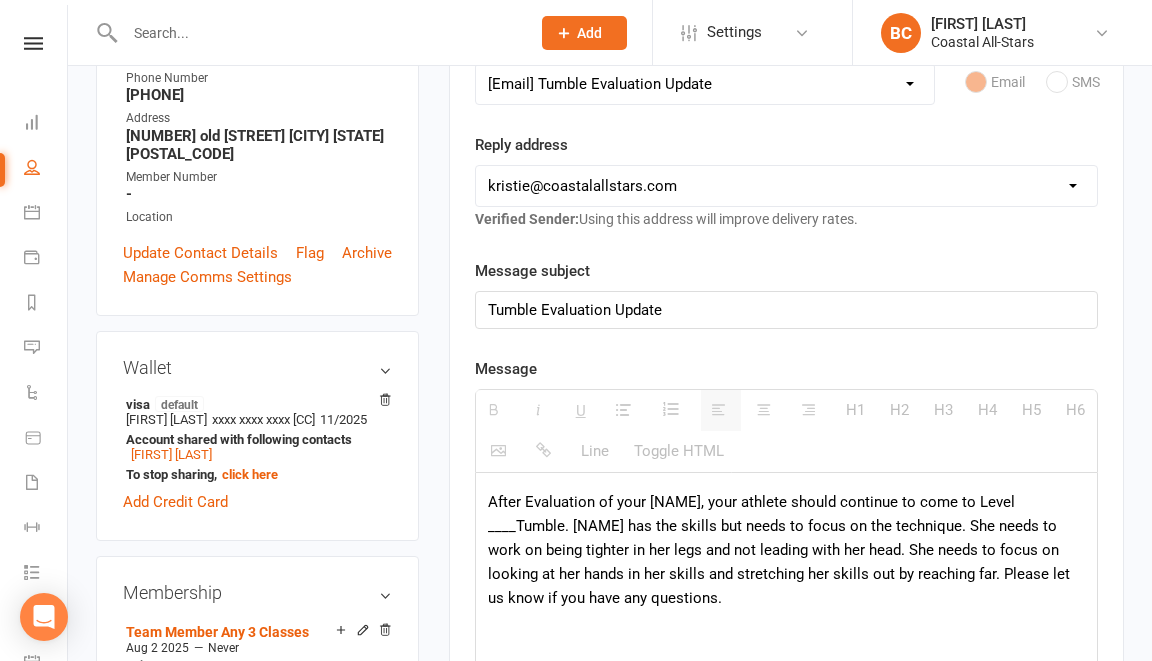 select on "4" 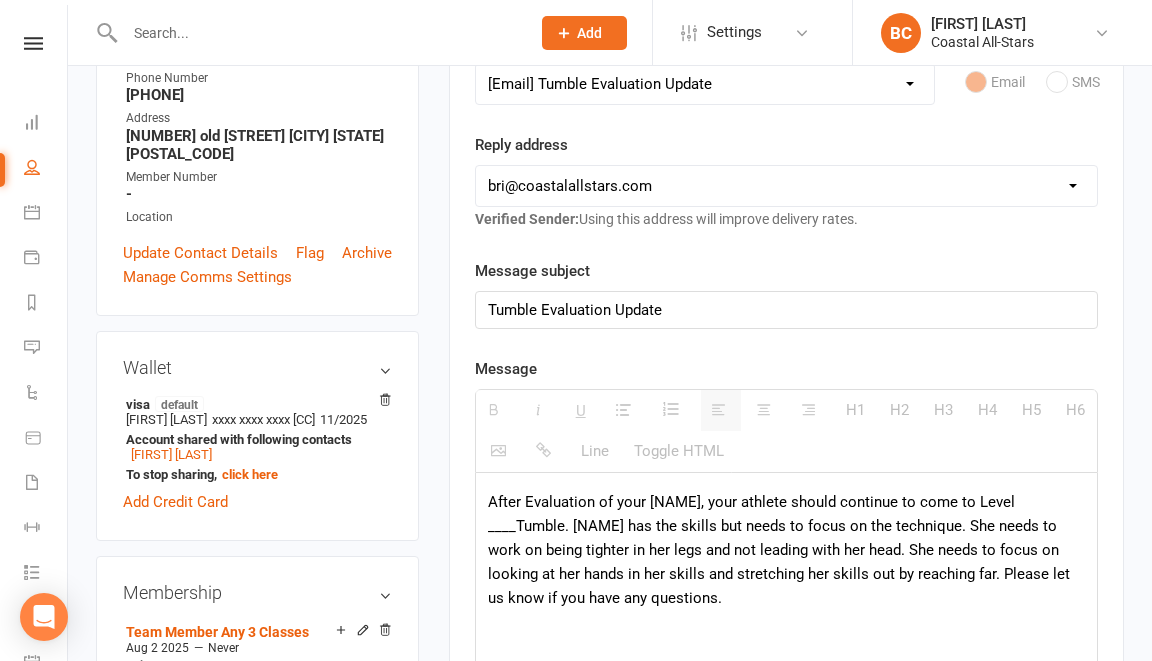 click on "After Evaluation of your [NAME], your athlete should continue to come to Level ____Tumble. [NAME] has the skills but needs to focus on the technique. She needs to work on being tighter in her legs and not leading with her head. She needs to focus on looking at her hands in her skills and stretching her skills out by reaching far. Please let us know if you have any questions." at bounding box center (786, 550) 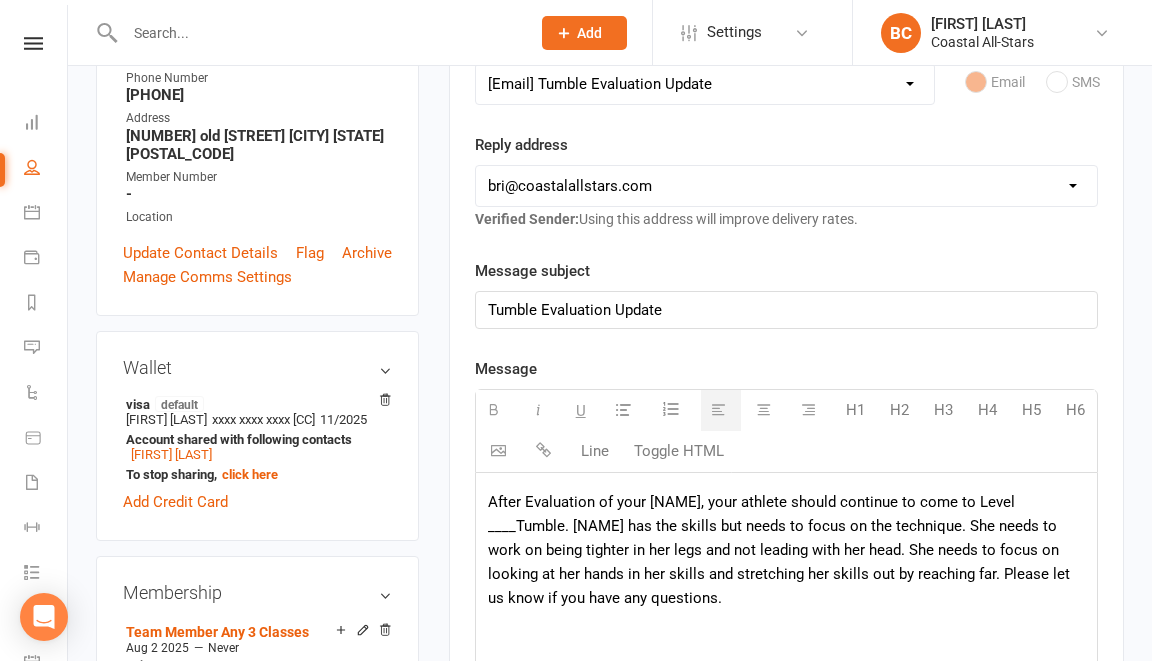 click on "After Evaluation of your [NAME], your athlete should continue to come to Level ____Tumble. [NAME] has the skills but needs to focus on the technique. She needs to work on being tighter in her legs and not leading with her head. She needs to focus on looking at her hands in her skills and stretching her skills out by reaching far. Please let us know if you have any questions." at bounding box center [786, 550] 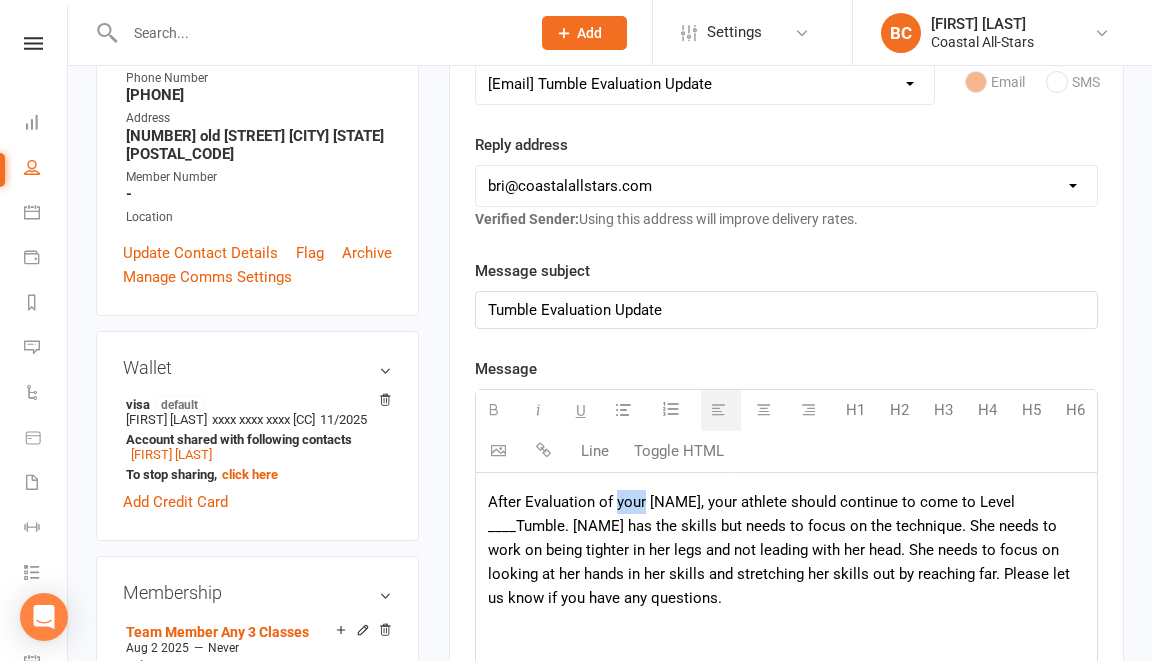 click on "After Evaluation of your [NAME], your athlete should continue to come to Level ____Tumble. [NAME] has the skills but needs to focus on the technique. She needs to work on being tighter in her legs and not leading with her head. She needs to focus on looking at her hands in her skills and stretching her skills out by reaching far. Please let us know if you have any questions." at bounding box center [786, 550] 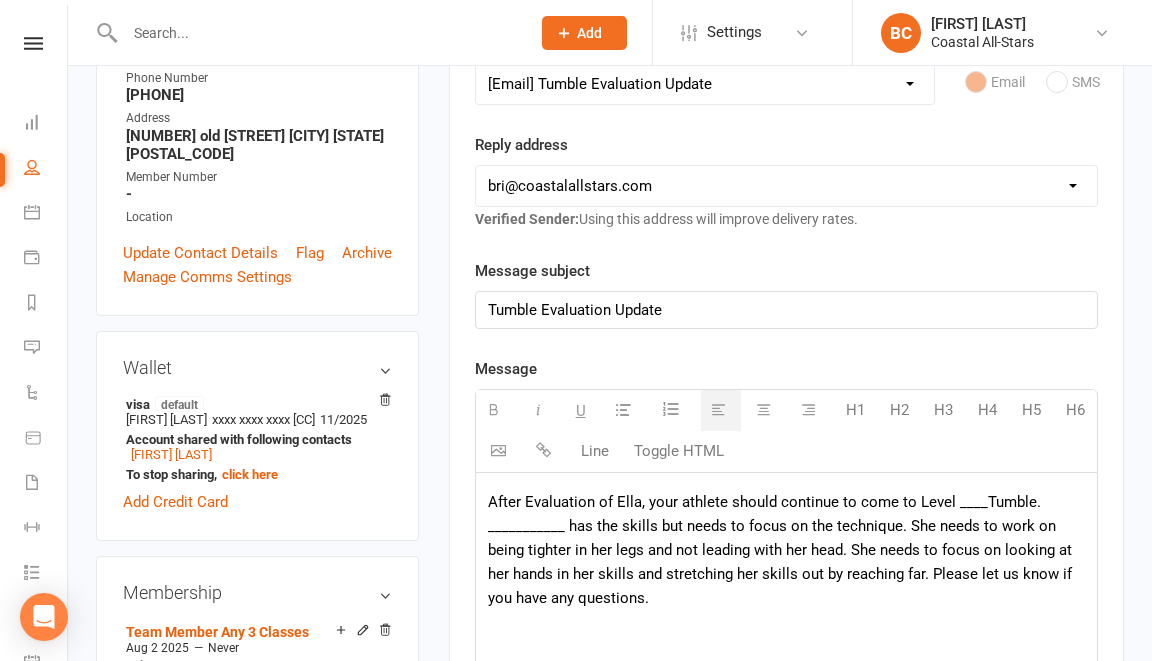 click on "After Evaluation of Ella, your athlete should continue to come to Level ____Tumble. ___________ has the skills but needs to focus on the technique. She needs to work on being tighter in her legs and not leading with her head. She needs to focus on looking at her hands in her skills and stretching her skills out by reaching far. Please let us know if you have any questions." at bounding box center (786, 550) 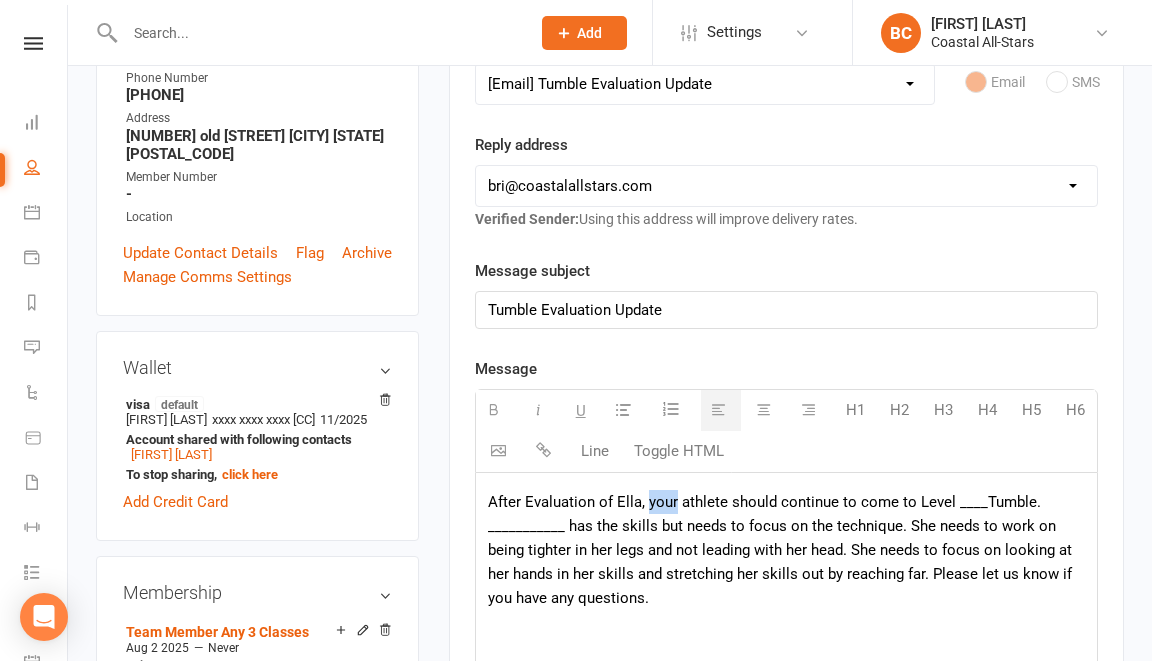 click on "After Evaluation of Ella, your athlete should continue to come to Level ____Tumble. ___________ has the skills but needs to focus on the technique. She needs to work on being tighter in her legs and not leading with her head. She needs to focus on looking at her hands in her skills and stretching her skills out by reaching far. Please let us know if you have any questions." at bounding box center (786, 550) 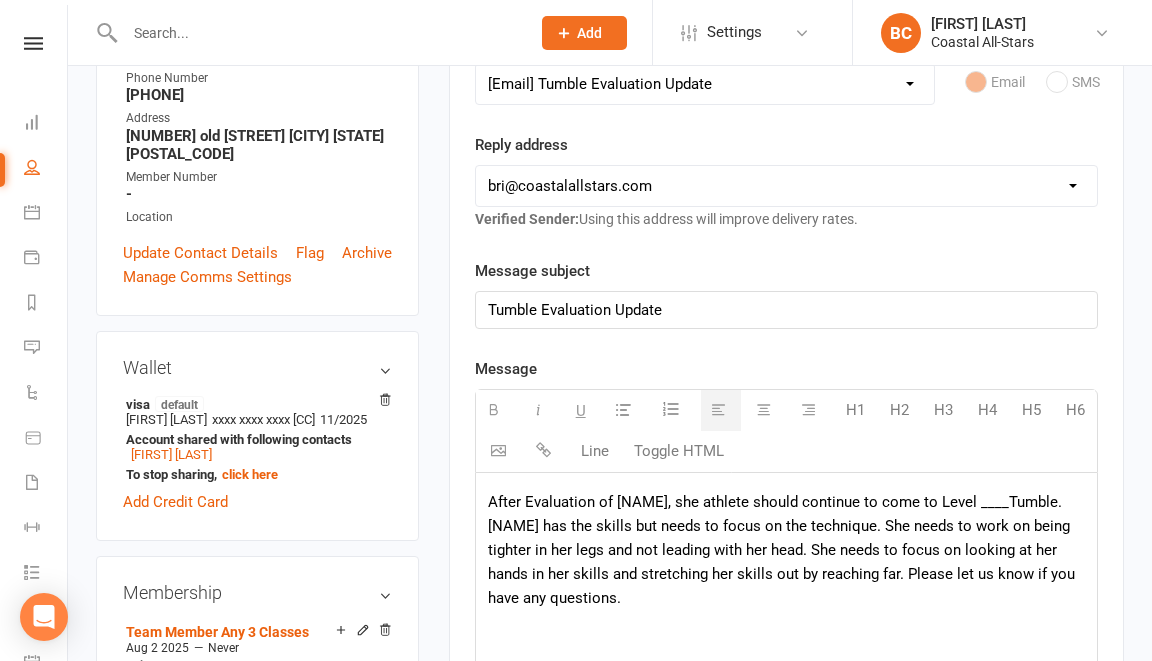 click on "After Evaluation of [NAME], she athlete should continue to come to Level ____Tumble. [NAME] has the skills but needs to focus on the technique. She needs to work on being tighter in her legs and not leading with her head. She needs to focus on looking at her hands in her skills and stretching her skills out by reaching far. Please let us know if you have any questions." at bounding box center (786, 550) 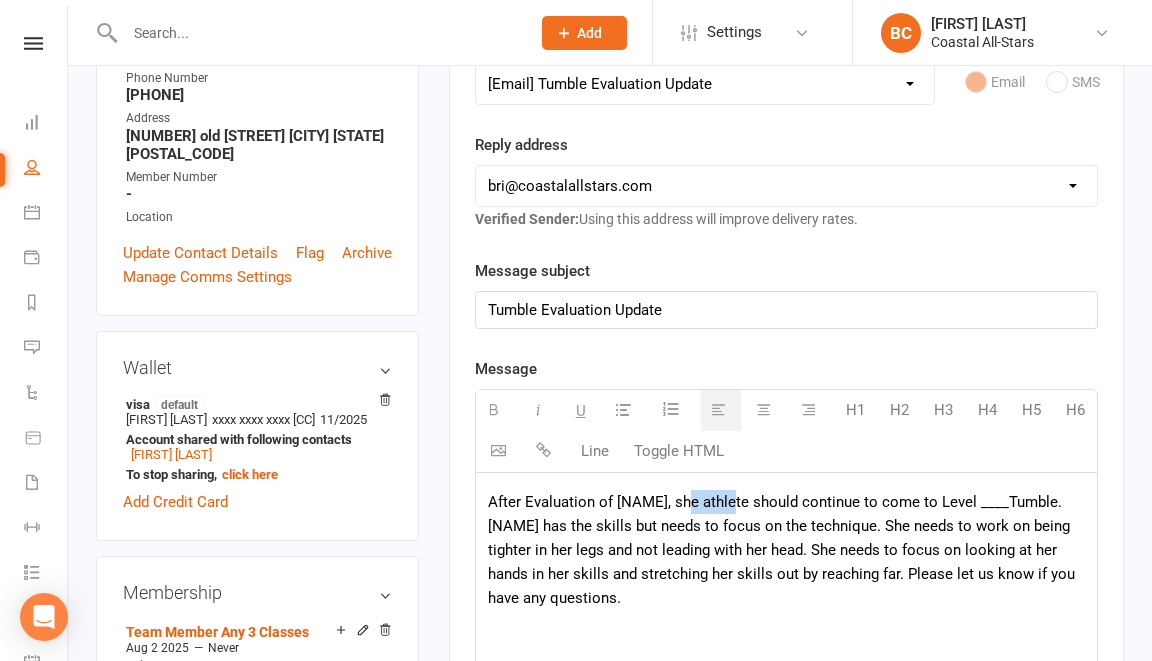 click on "After Evaluation of [NAME], she athlete should continue to come to Level ____Tumble. [NAME] has the skills but needs to focus on the technique. She needs to work on being tighter in her legs and not leading with her head. She needs to focus on looking at her hands in her skills and stretching her skills out by reaching far. Please let us know if you have any questions." at bounding box center (786, 550) 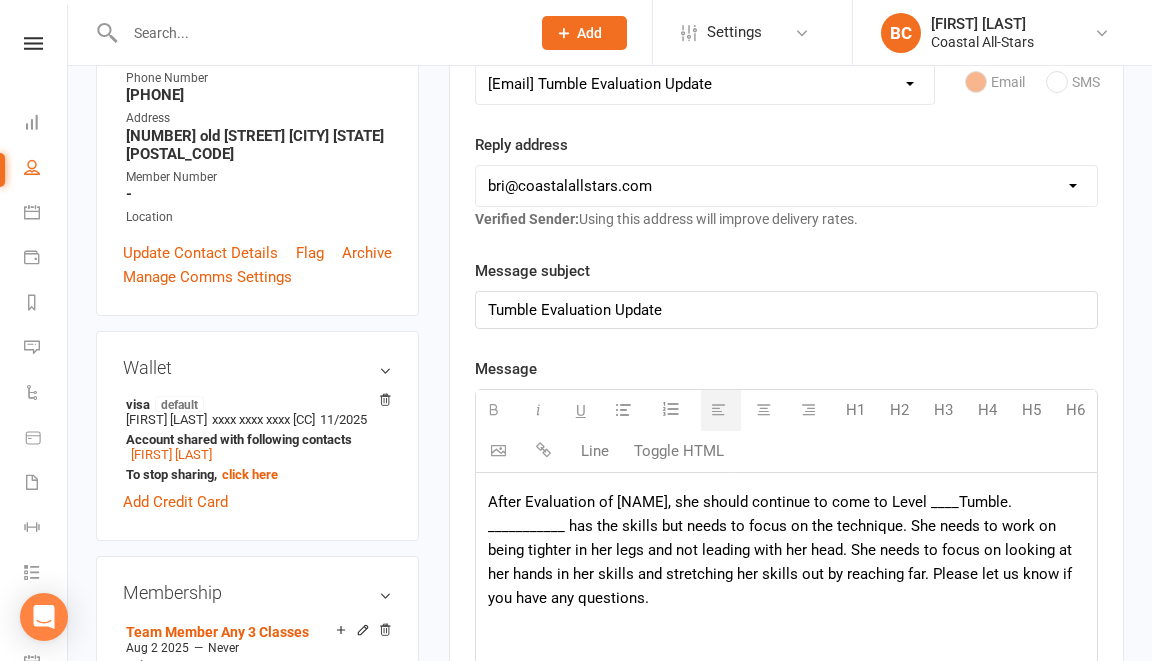 click on "After Evaluation of [NAME], she should continue to come to Level ____Tumble. ___________ has the skills but needs to focus on the technique. She needs to work on being tighter in her legs and not leading with her head. She needs to focus on looking at her hands in her skills and stretching her skills out by reaching far. Please let us know if you have any questions." at bounding box center [786, 550] 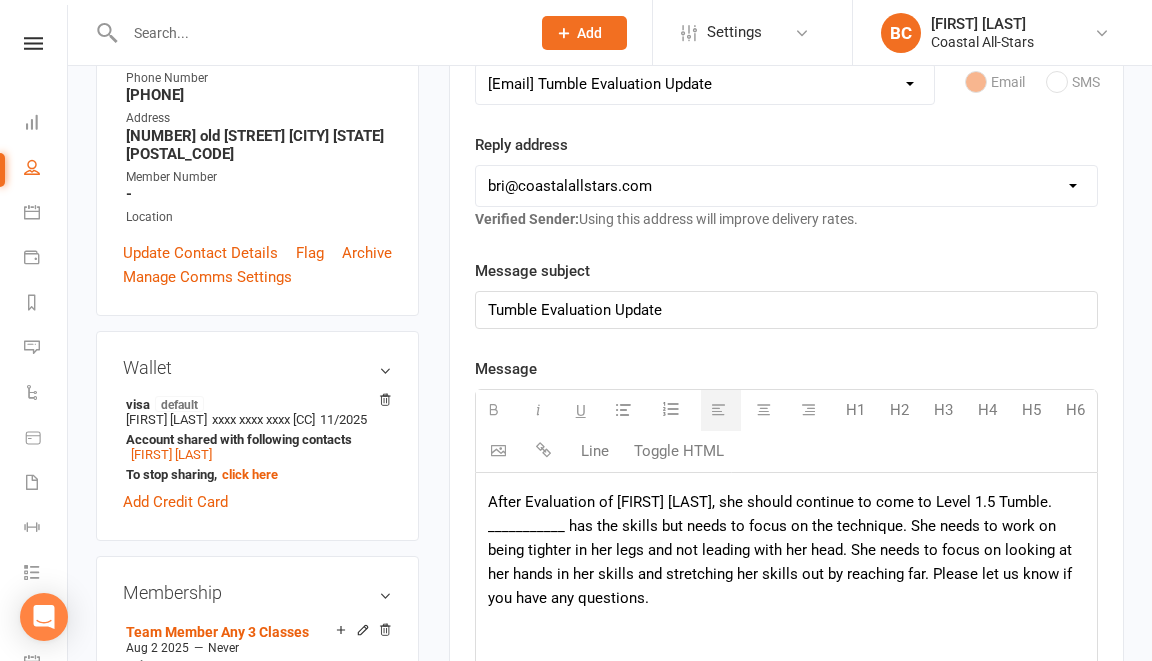 click on "After Evaluation of [FIRST] [LAST], she should continue to come to Level 1.5 Tumble. ___________ has the skills but needs to focus on the technique. She needs to work on being tighter in her legs and not leading with her head. She needs to focus on looking at her hands in her skills and stretching her skills out by reaching far. Please let us know if you have any questions." at bounding box center [786, 550] 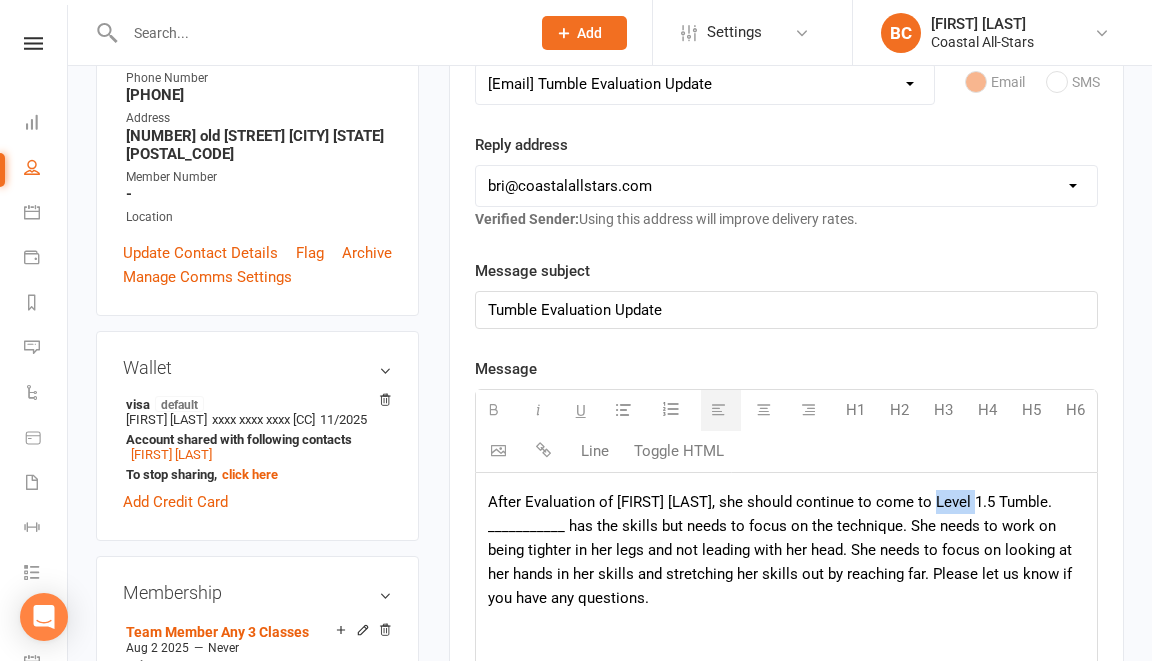 click on "After Evaluation of [FIRST] [LAST], she should continue to come to Level 1.5 Tumble. ___________ has the skills but needs to focus on the technique. She needs to work on being tighter in her legs and not leading with her head. She needs to focus on looking at her hands in her skills and stretching her skills out by reaching far. Please let us know if you have any questions." at bounding box center (786, 550) 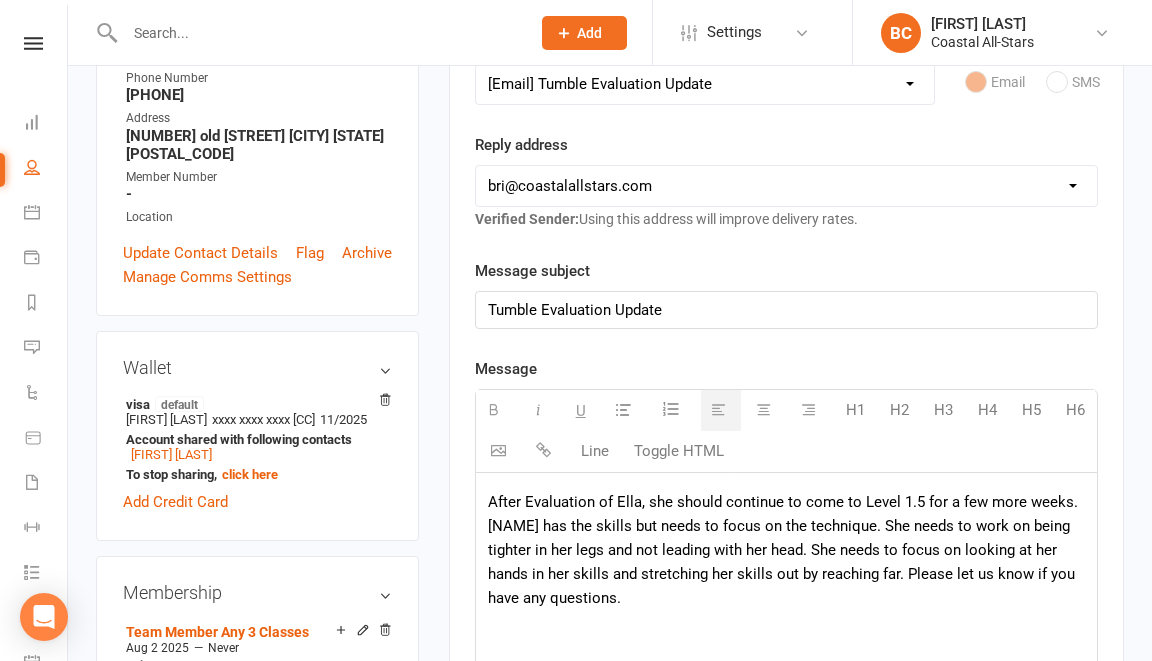 click on "After Evaluation of Ella, she should continue to come to Level 1.5 for a few more weeks. [NAME] has the skills but needs to focus on the technique. She needs to work on being tighter in her legs and not leading with her head. She needs to focus on looking at her hands in her skills and stretching her skills out by reaching far. Please let us know if you have any questions." at bounding box center (786, 550) 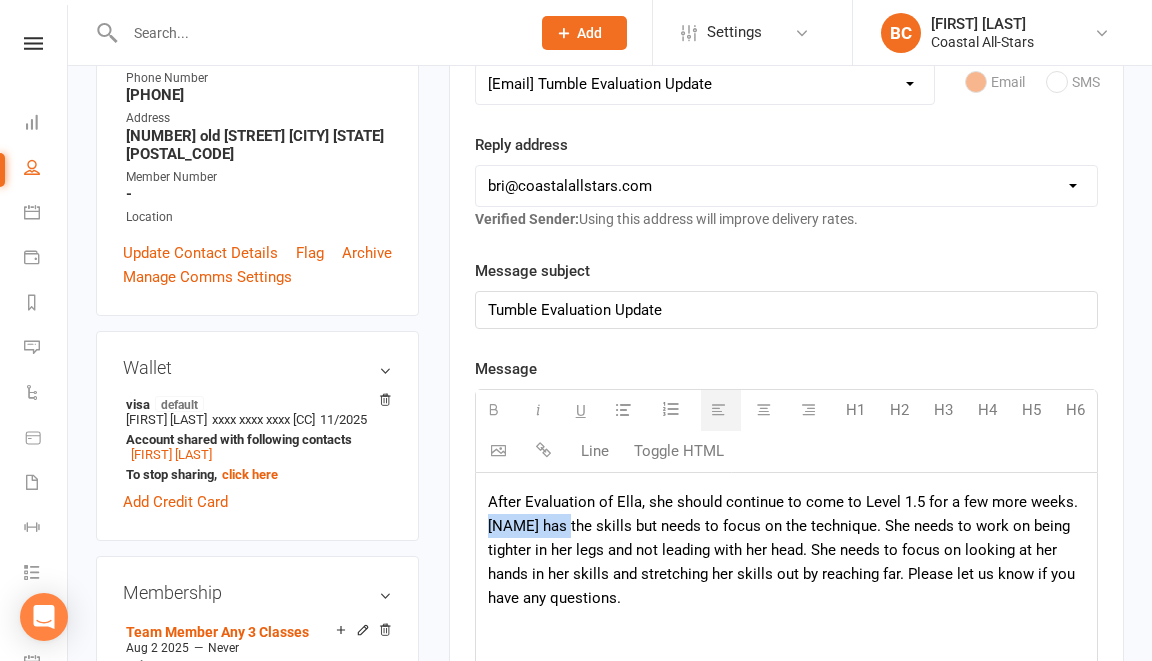 click on "After Evaluation of Ella, she should continue to come to Level 1.5 for a few more weeks. [NAME] has the skills but needs to focus on the technique. She needs to work on being tighter in her legs and not leading with her head. She needs to focus on looking at her hands in her skills and stretching her skills out by reaching far. Please let us know if you have any questions." at bounding box center (786, 550) 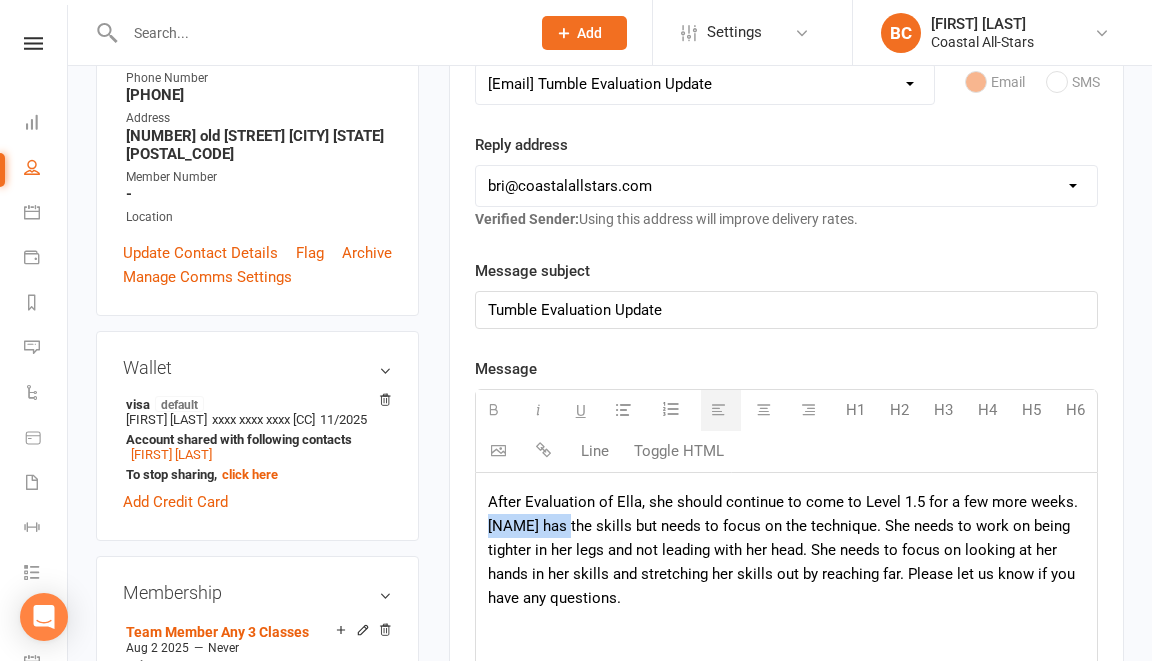 drag, startPoint x: 485, startPoint y: 526, endPoint x: 818, endPoint y: 536, distance: 333.15012 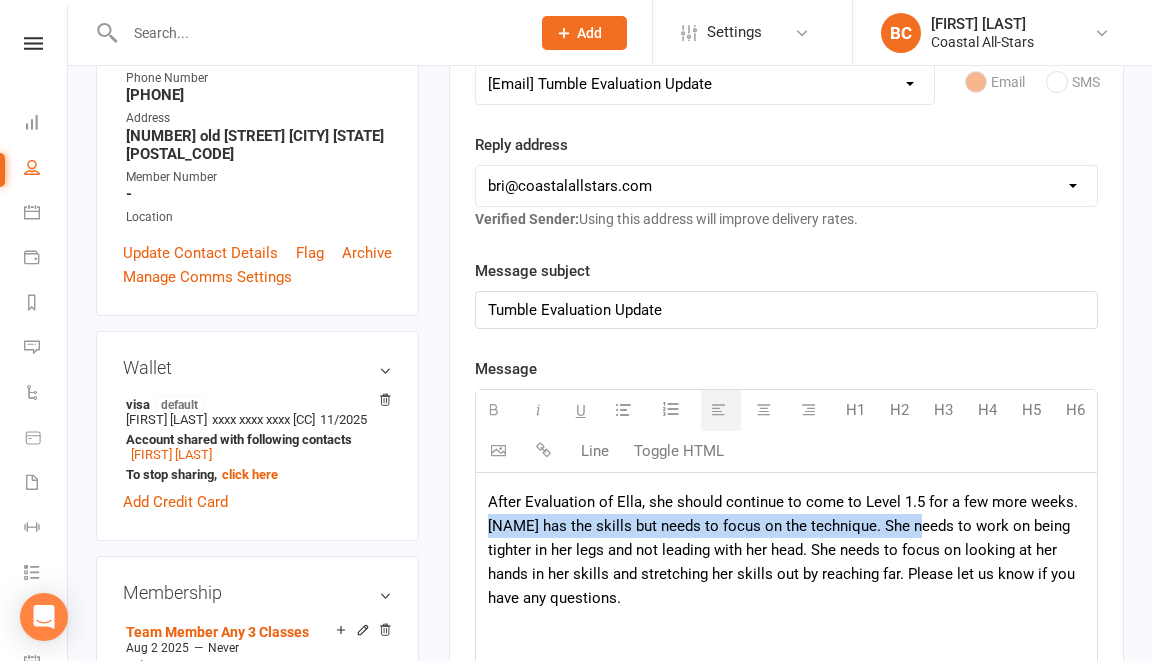 drag, startPoint x: 903, startPoint y: 529, endPoint x: 488, endPoint y: 532, distance: 415.01083 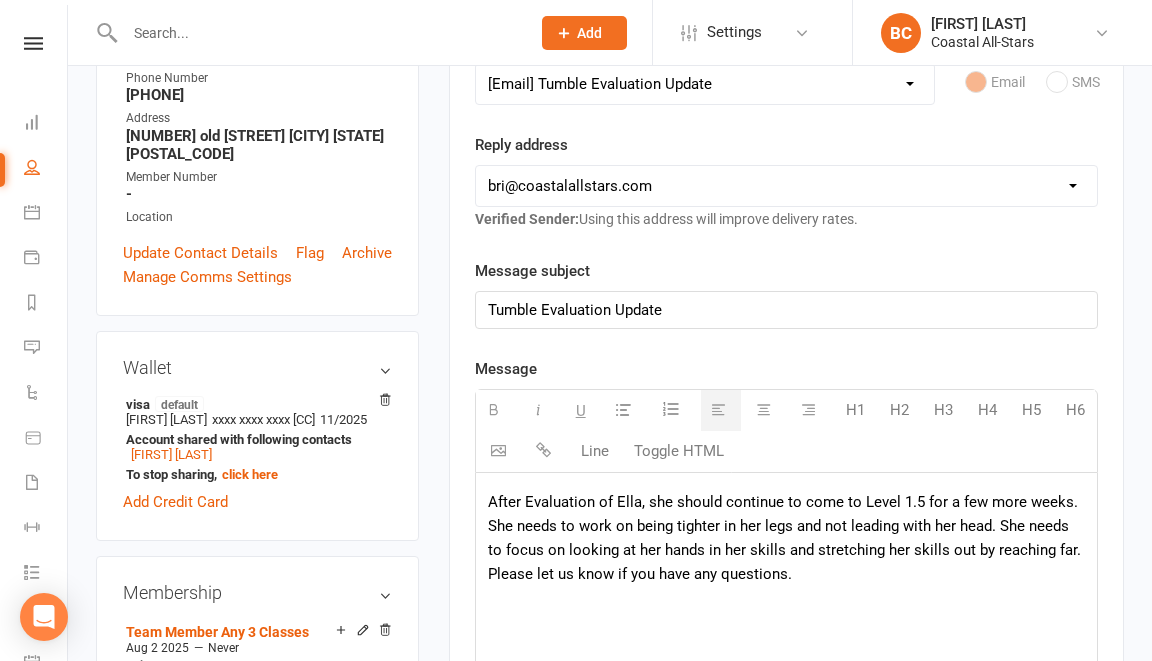 drag, startPoint x: 636, startPoint y: 524, endPoint x: 813, endPoint y: 580, distance: 185.64752 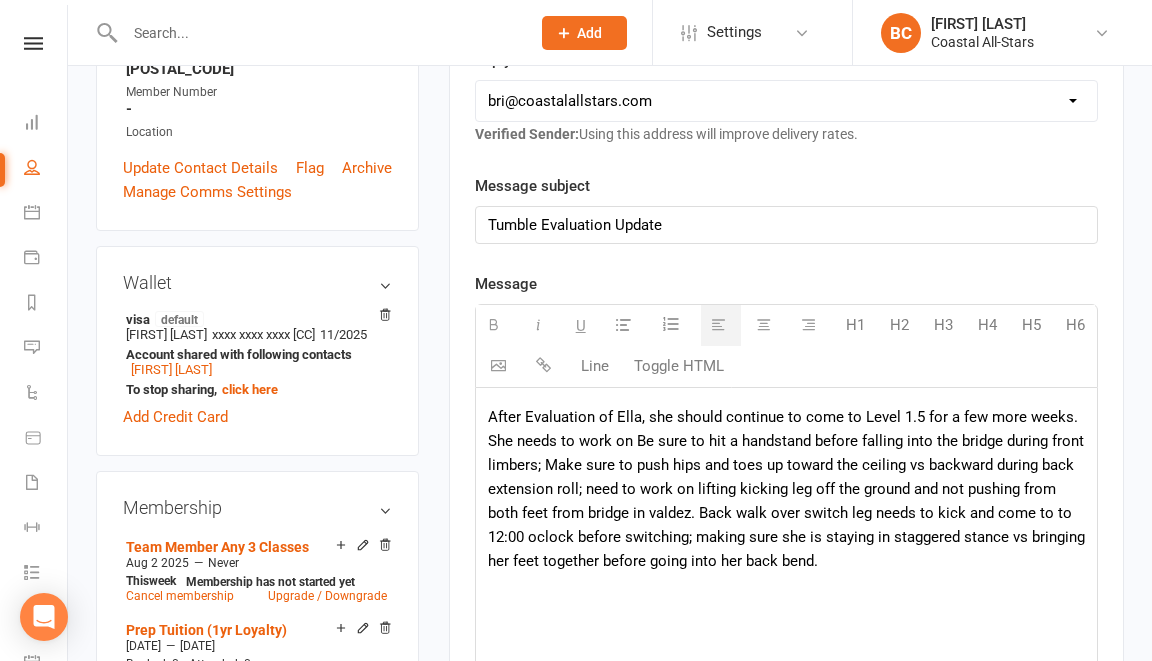 scroll, scrollTop: 440, scrollLeft: 0, axis: vertical 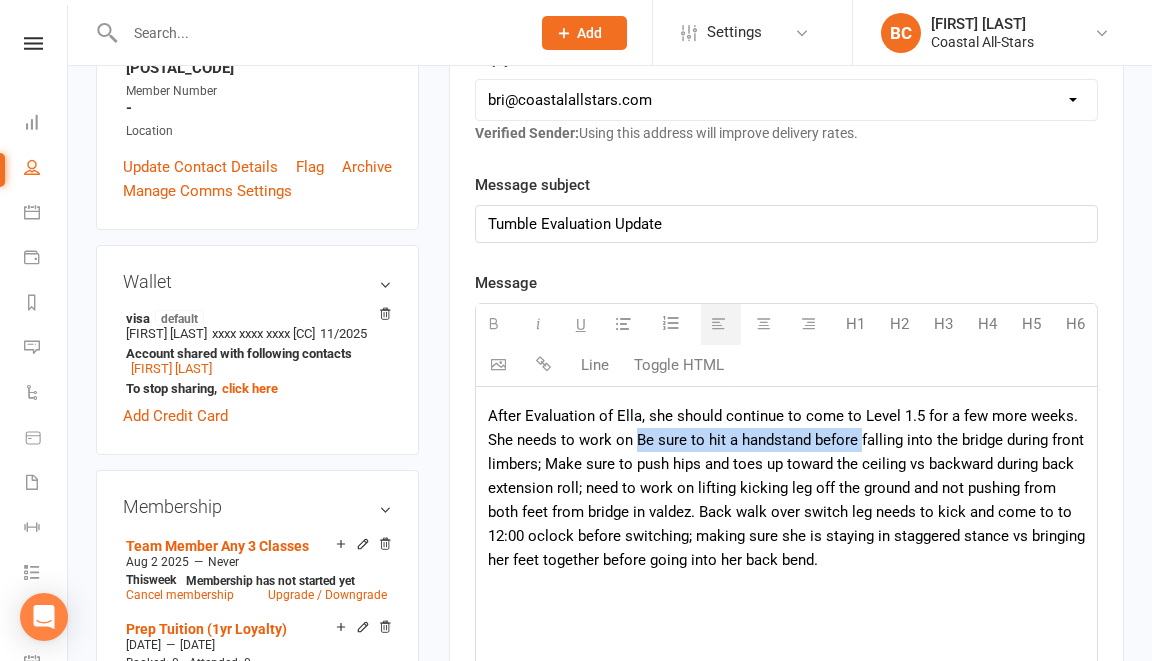 drag, startPoint x: 634, startPoint y: 437, endPoint x: 858, endPoint y: 431, distance: 224.08034 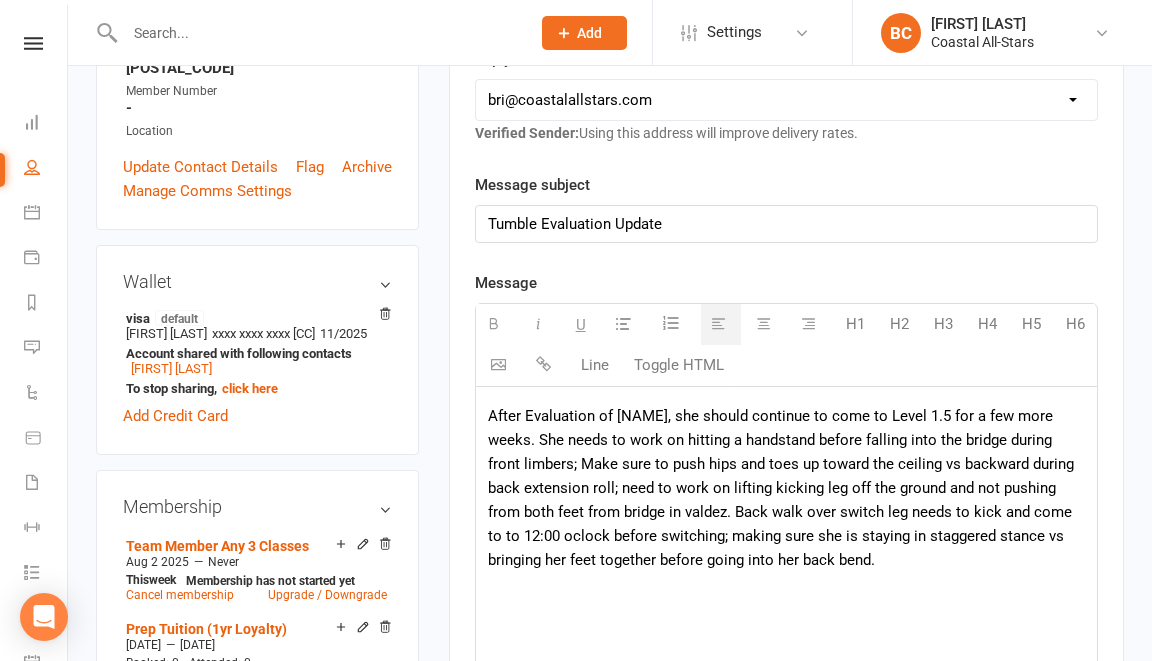 click on "After Evaluation of [NAME], she should continue to come to Level 1.5 for a few more weeks. She needs to work on hitting a handstand before falling into the bridge during front limbers; Make sure to push hips and toes up toward the ceiling vs backward during back extension roll; need to work on lifting kicking leg off the ground and not pushing from both feet from bridge in valdez. Back walk over switch leg needs to kick and come to to 12:00 oclock before switching; making sure she is staying in staggered stance vs bringing her feet together before going into her back bend." at bounding box center (786, 488) 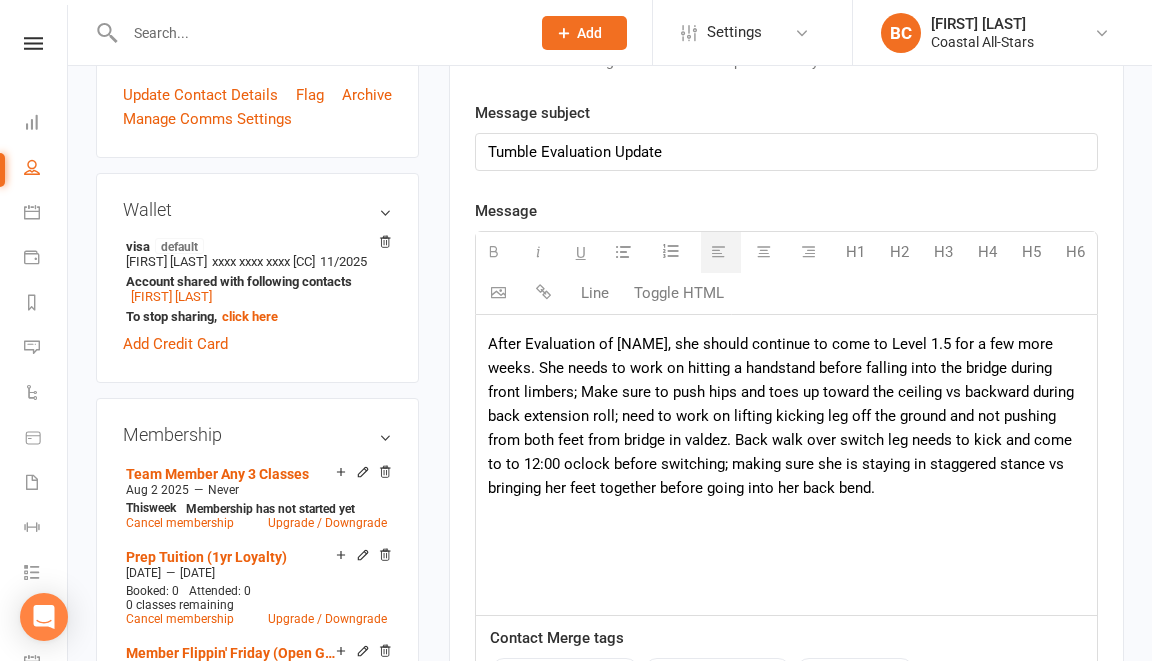 scroll, scrollTop: 521, scrollLeft: 0, axis: vertical 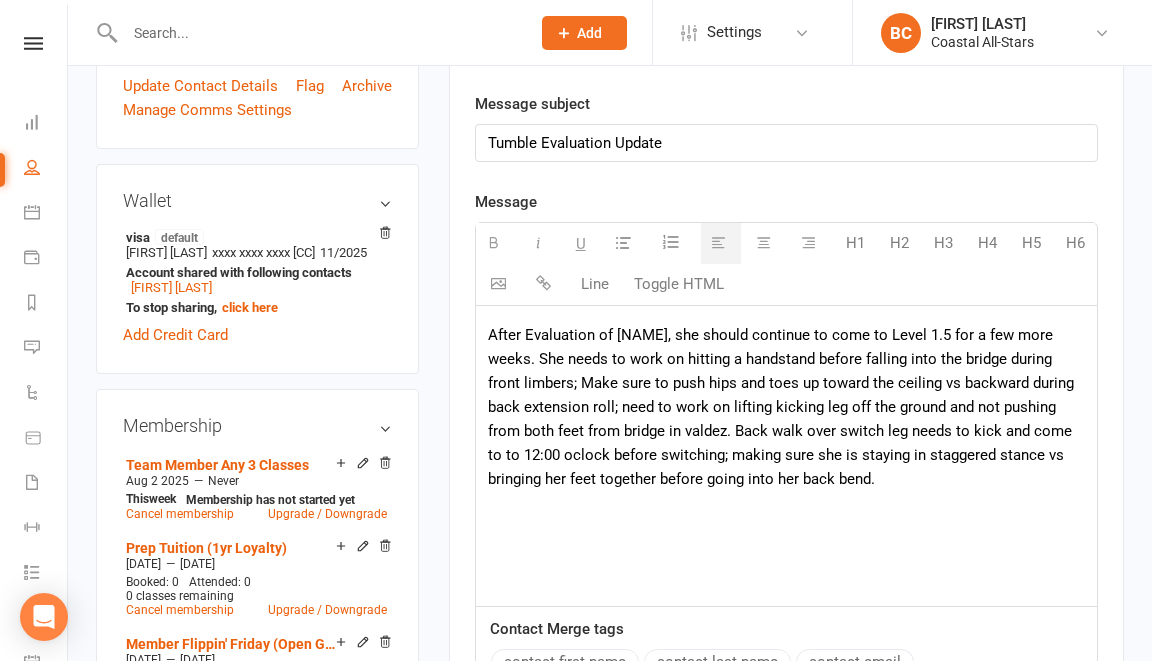 click on "After Evaluation of [NAME], she should continue to come to Level 1.5 for a few more weeks. She needs to work on hitting a handstand before falling into the bridge during front limbers; Make sure to push hips and toes up toward the ceiling vs backward during back extension roll; need to work on lifting kicking leg off the ground and not pushing from both feet from bridge in valdez. Back walk over switch leg needs to kick and come to to 12:00 oclock before switching; making sure she is staying in staggered stance vs bringing her feet together before going into her back bend." at bounding box center [786, 407] 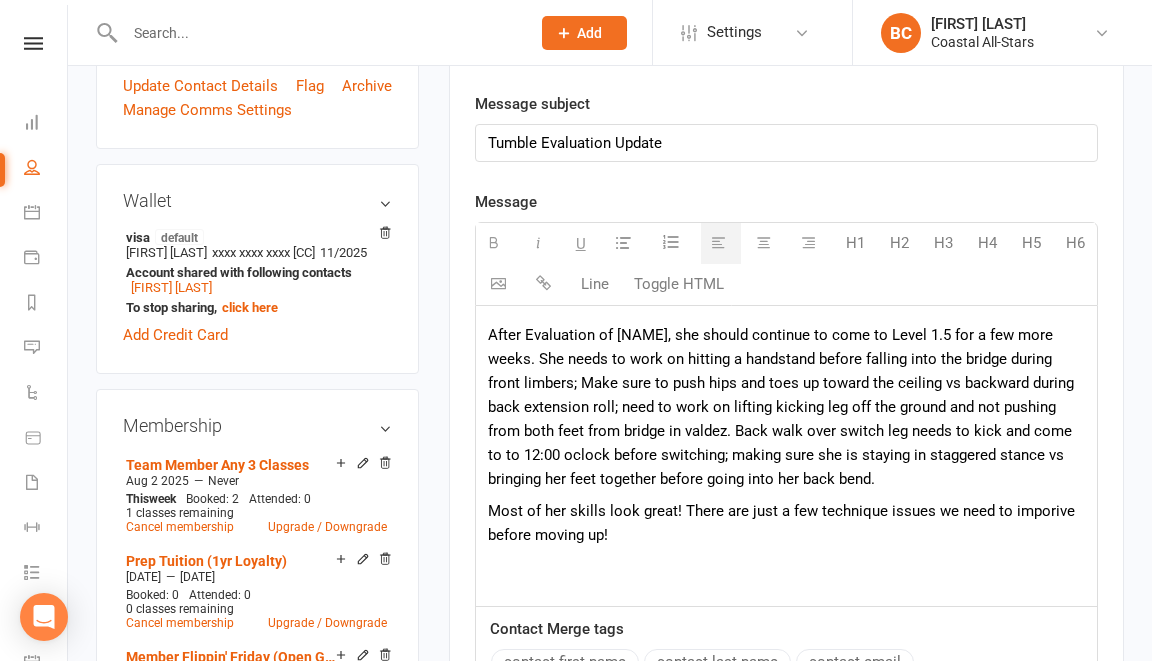 click on "Most of her skills look great! There are just a few technique issues we need to imporive before moving up!" at bounding box center (786, 523) 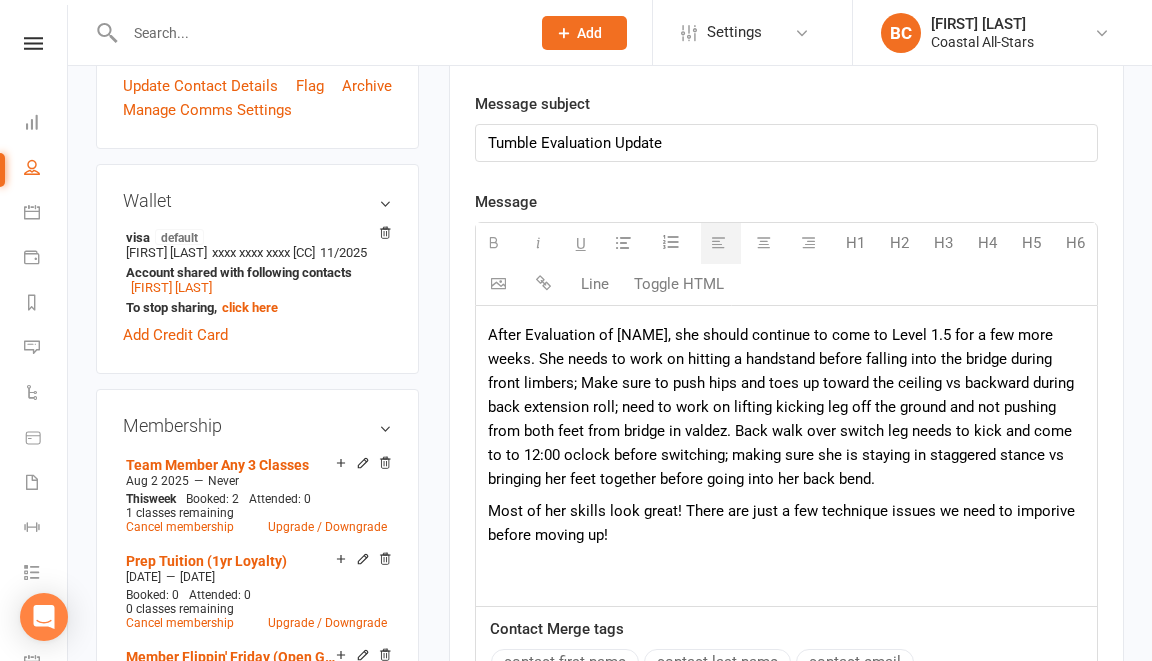 click on "Most of her skills look great! There are just a few technique issues we need to imporive before moving up!" at bounding box center [786, 523] 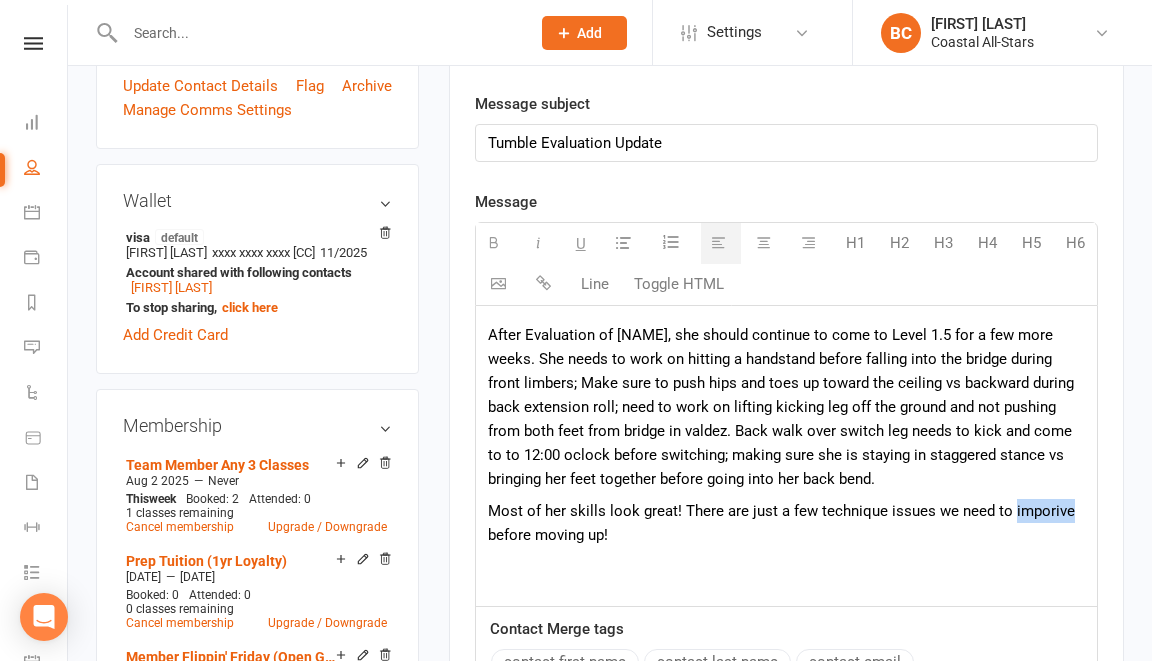 click on "Most of her skills look great! There are just a few technique issues we need to imporive before moving up!" at bounding box center [786, 523] 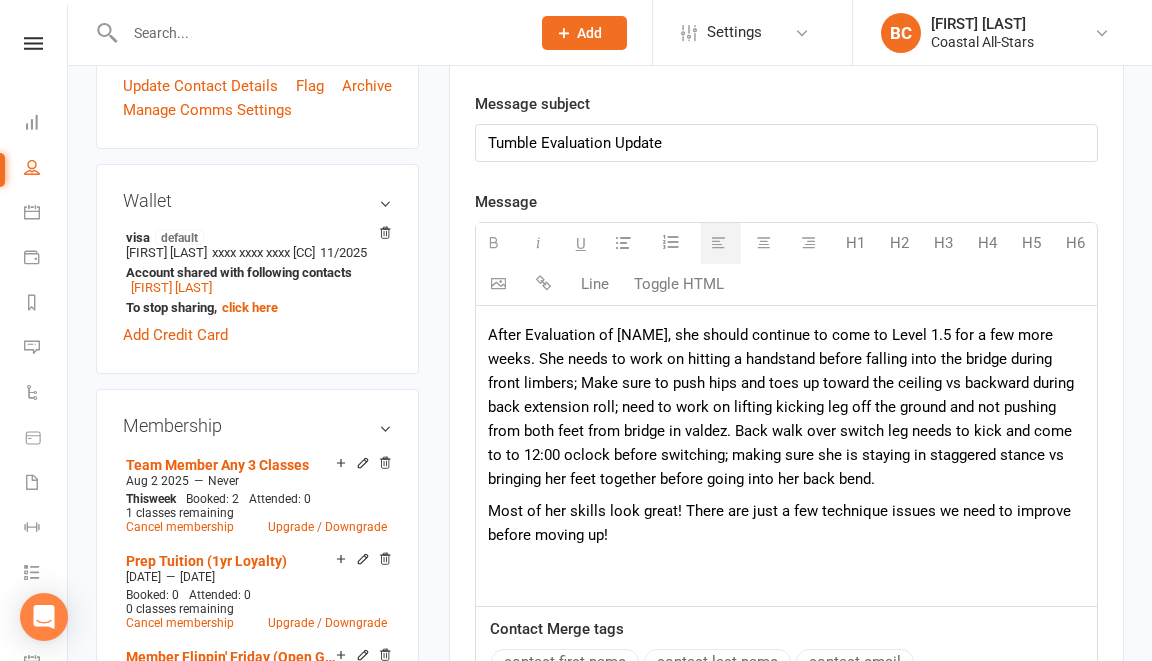 click on "Most of her skills look great! There are just a few technique issues we need to improve before moving up!" at bounding box center (786, 523) 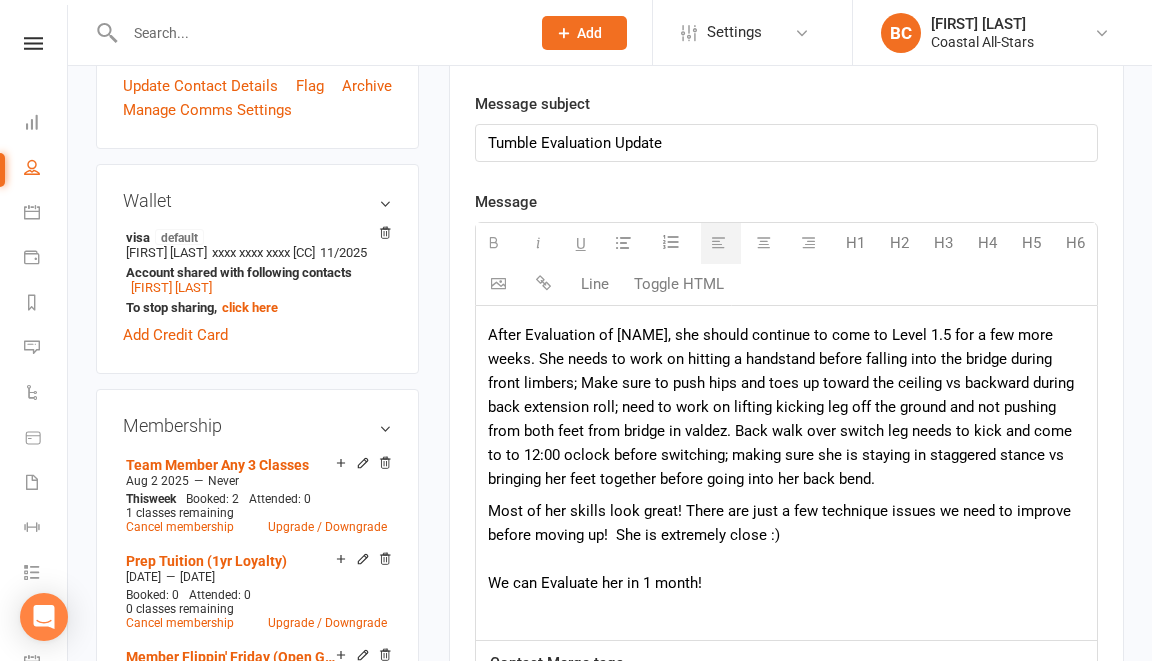 click on "Most of her skills look great! There are just a few technique issues we need to improve before moving up!  She is extremely close :)  We can Evaluate her in 1 month!" at bounding box center [786, 547] 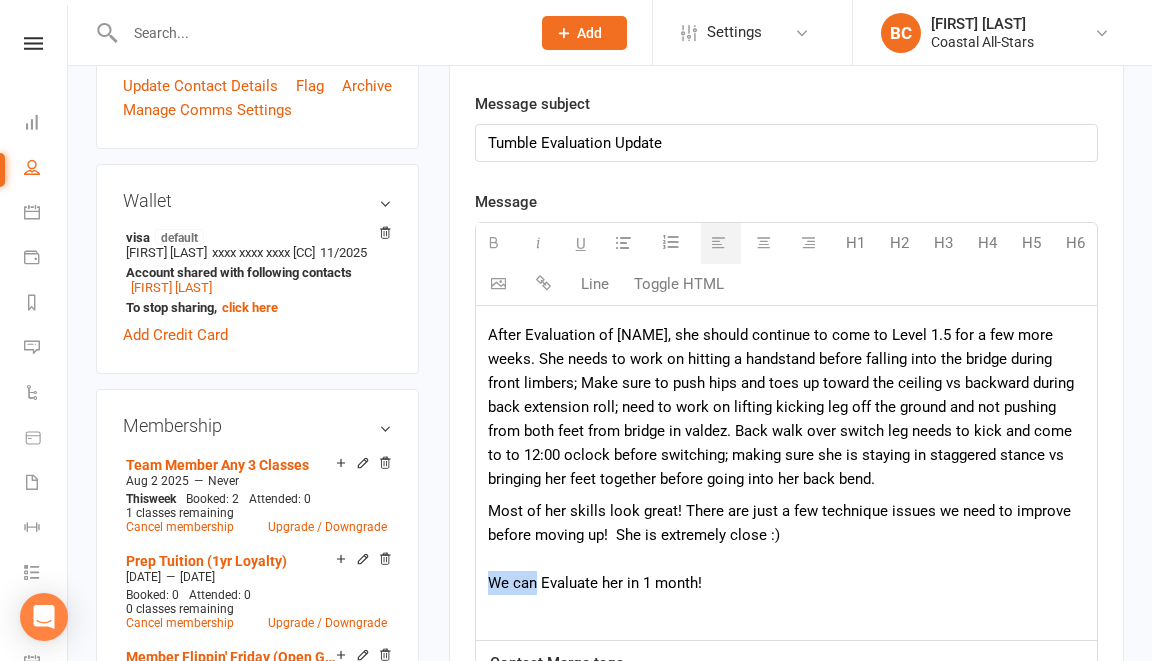 drag, startPoint x: 535, startPoint y: 584, endPoint x: 490, endPoint y: 585, distance: 45.01111 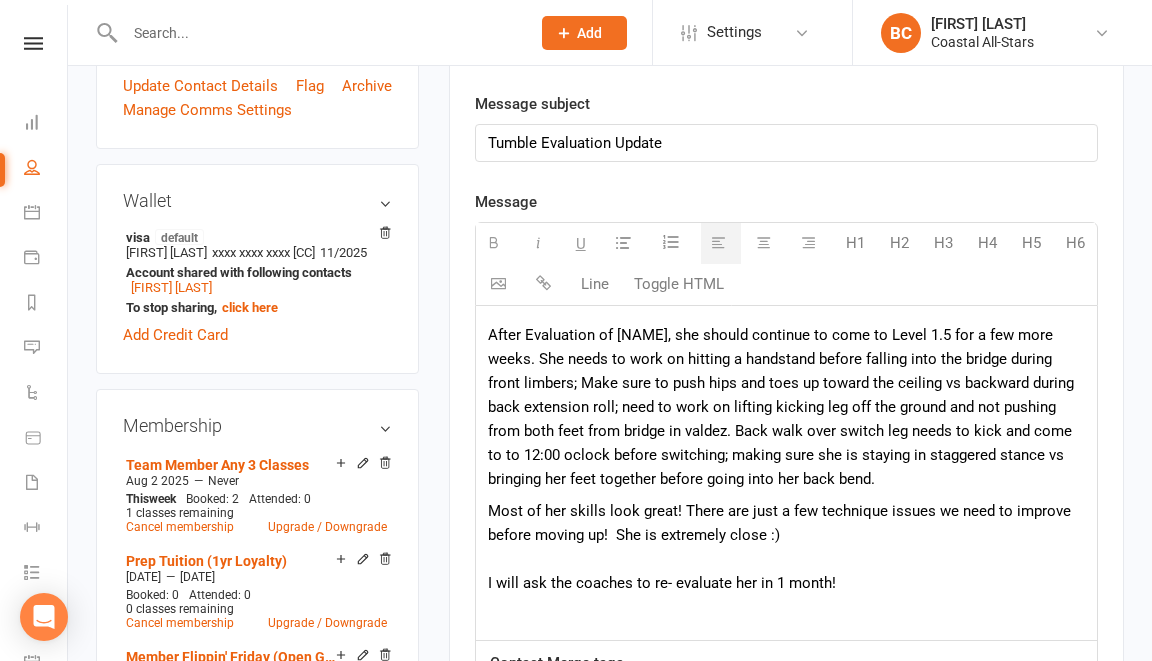 click on "Most of her skills look great! There are just a few technique issues we need to improve before moving up!  She is extremely close :)  I will ask the coaches to re- evaluate her in 1 month!" at bounding box center [786, 547] 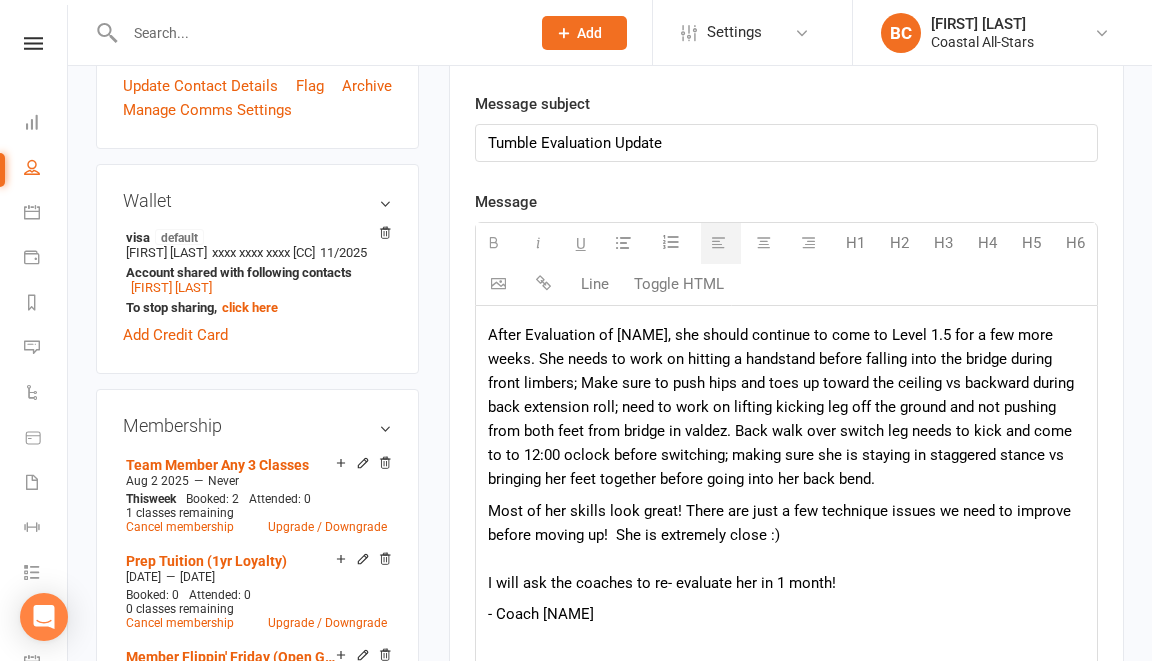 click on "After Evaluation of [NAME], she should continue to come to Level 1.5 for a few more weeks. She needs to work on hitting a handstand before falling into the bridge during front limbers; Make sure to push hips and toes up toward the ceiling vs backward during back extension roll; need to work on lifting kicking leg off the ground and not pushing from both feet from bridge in valdez. Back walk over switch leg needs to kick and come to to 12:00 oclock before switching; making sure she is staying in staggered stance vs bringing her feet together before going into her back bend." at bounding box center (786, 407) 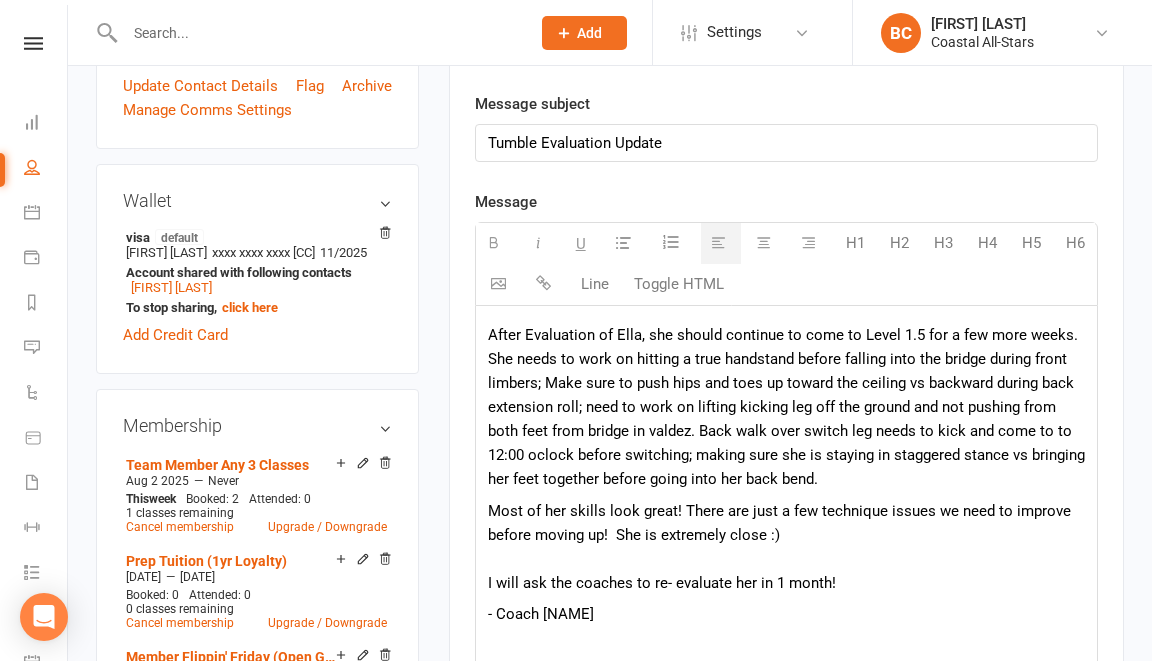 click on "After Evaluation of Ella, she should continue to come to Level 1.5 for a few more weeks. She needs to work on hitting a true handstand before falling into the bridge during front limbers; Make sure to push hips and toes up toward the ceiling vs backward during back extension roll; need to work on lifting kicking leg off the ground and not pushing from both feet from bridge in valdez. Back walk over switch leg needs to kick and come to to 12:00 oclock before switching; making sure she is staying in staggered stance vs bringing her feet together before going into her back bend." at bounding box center [786, 407] 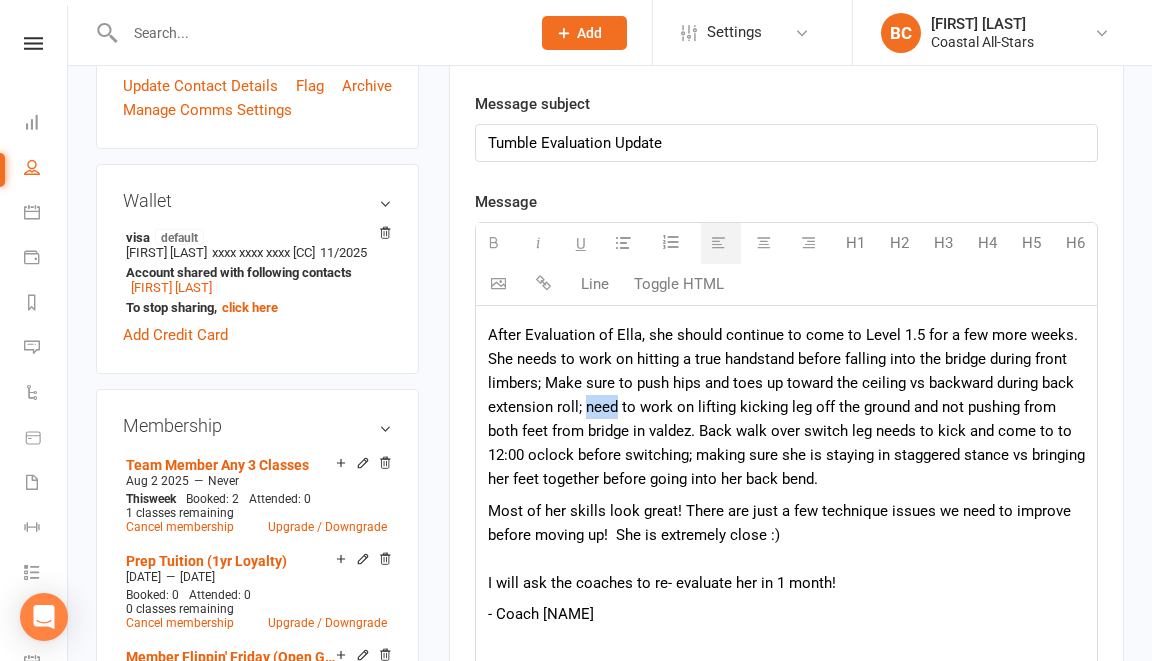 click on "After Evaluation of Ella, she should continue to come to Level 1.5 for a few more weeks. She needs to work on hitting a true handstand before falling into the bridge during front limbers; Make sure to push hips and toes up toward the ceiling vs backward during back extension roll; need to work on lifting kicking leg off the ground and not pushing from both feet from bridge in valdez. Back walk over switch leg needs to kick and come to to 12:00 oclock before switching; making sure she is staying in staggered stance vs bringing her feet together before going into her back bend." at bounding box center (786, 407) 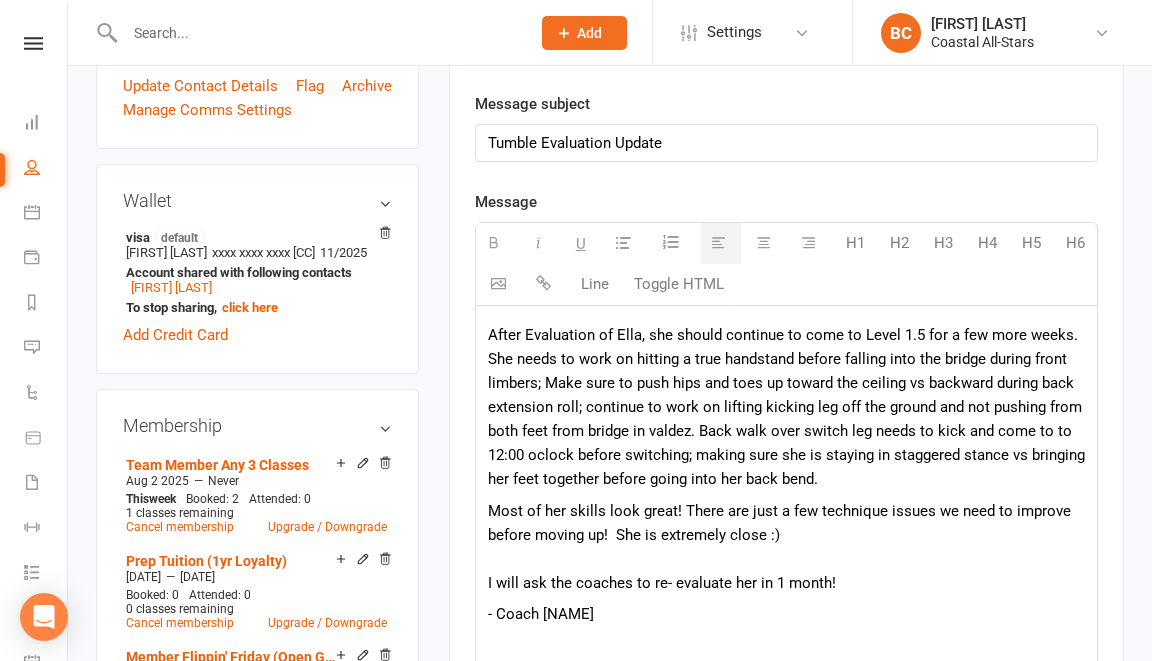 click on "After Evaluation of Ella, she should continue to come to Level 1.5 for a few more weeks. She needs to work on hitting a true handstand before falling into the bridge during front limbers; Make sure to push hips and toes up toward the ceiling vs backward during back extension roll; continue to work on lifting kicking leg off the ground and not pushing from both feet from bridge in valdez. Back walk over switch leg needs to kick and come to to 12:00 oclock before switching; making sure she is staying in staggered stance vs bringing her feet together before going into her back bend." at bounding box center (786, 407) 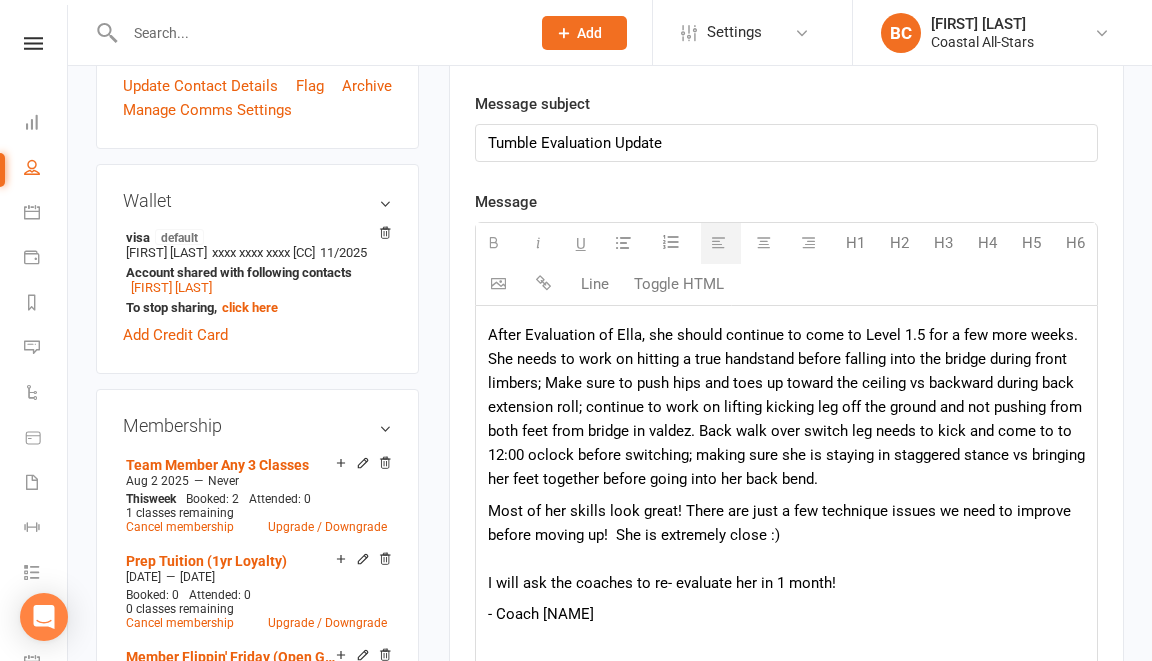 click on "After Evaluation of Ella, she should continue to come to Level 1.5 for a few more weeks. She needs to work on hitting a true handstand before falling into the bridge during front limbers; Make sure to push hips and toes up toward the ceiling vs backward during back extension roll; continue to work on lifting kicking leg off the ground and not pushing from both feet from bridge in valdez. Back walk over switch leg needs to kick and come to to 12:00 oclock before switching; making sure she is staying in staggered stance vs bringing her feet together before going into her back bend." at bounding box center [786, 407] 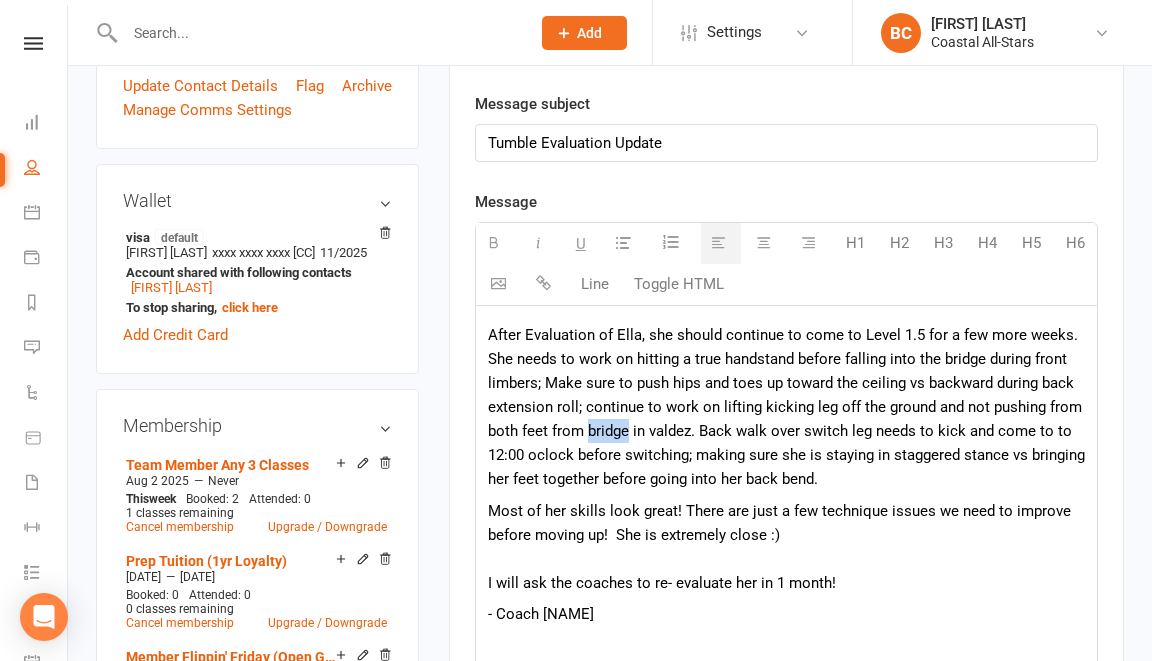 click on "After Evaluation of Ella, she should continue to come to Level 1.5 for a few more weeks. She needs to work on hitting a true handstand before falling into the bridge during front limbers; Make sure to push hips and toes up toward the ceiling vs backward during back extension roll; continue to work on lifting kicking leg off the ground and not pushing from both feet from bridge in valdez. Back walk over switch leg needs to kick and come to to 12:00 oclock before switching; making sure she is staying in staggered stance vs bringing her feet together before going into her back bend." at bounding box center (786, 407) 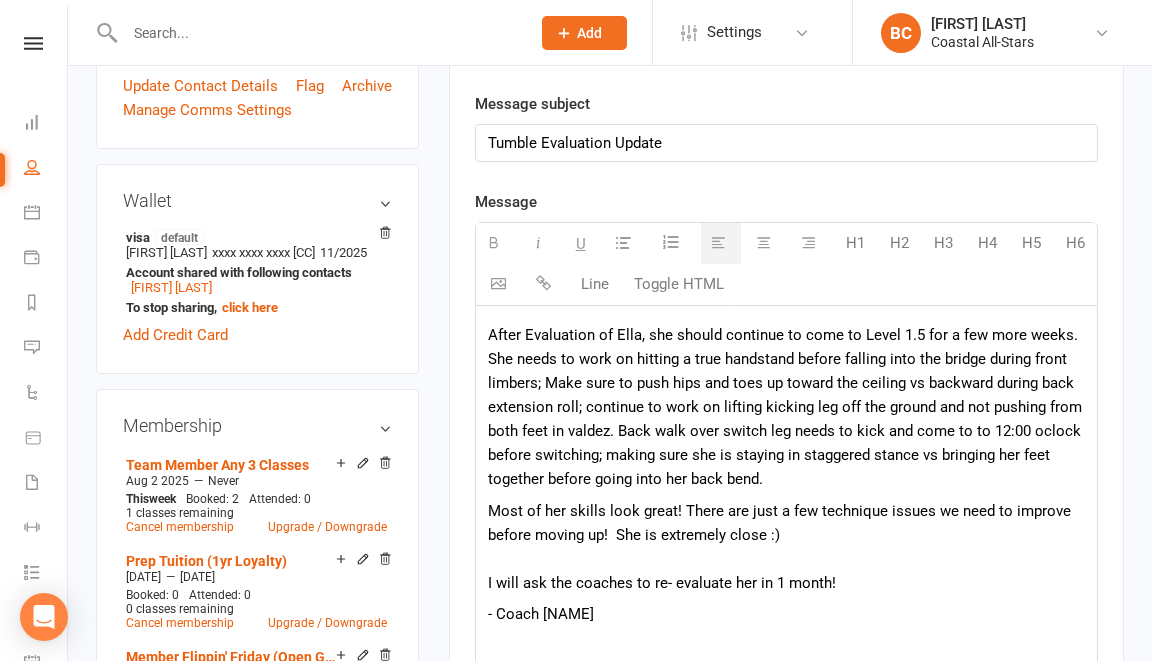 click on "After Evaluation of Ella, she should continue to come to Level 1.5 for a few more weeks. She needs to work on hitting a true handstand before falling into the bridge during front limbers; Make sure to push hips and toes up toward the ceiling vs backward during back extension roll; continue to work on lifting kicking leg off the ground and not pushing from both feet in valdez. Back walk over switch leg needs to kick and come to to 12:00 oclock before switching; making sure she is staying in staggered stance vs bringing her feet together before going into her back bend." at bounding box center [786, 407] 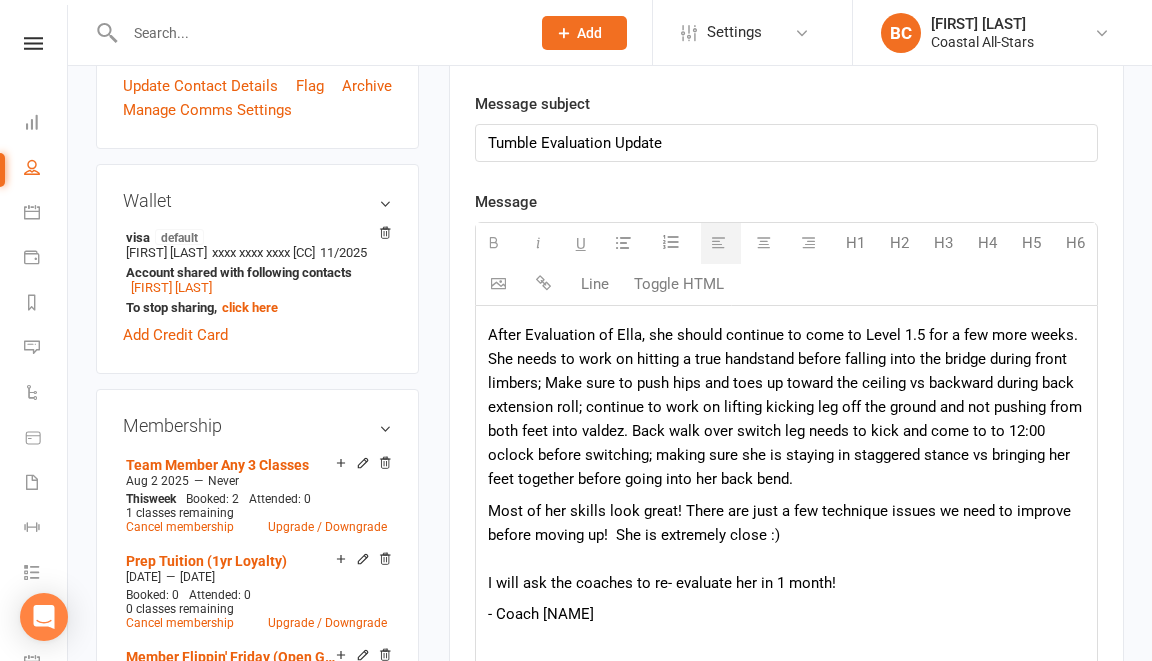 click on "After Evaluation of Ella, she should continue to come to Level 1.5 for a few more weeks. She needs to work on hitting a true handstand before falling into the bridge during front limbers; Make sure to push hips and toes up toward the ceiling vs backward during back extension roll; continue to work on lifting kicking leg off the ground and not pushing from both feet into valdez. Back walk over switch leg needs to kick and come to to 12:00 oclock before switching; making sure she is staying in staggered stance vs bringing her feet together before going into her back bend." at bounding box center (786, 407) 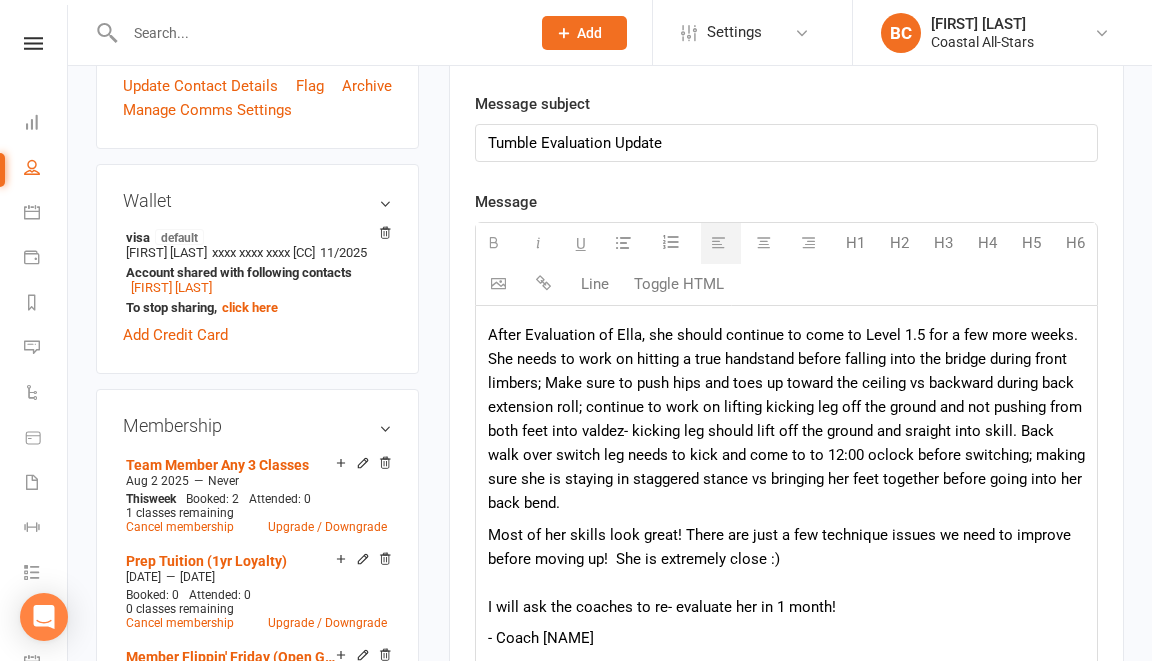 click on "After Evaluation of Ella, she should continue to come to Level 1.5 for a few more weeks. She needs to work on hitting a true handstand before falling into the bridge during front limbers; Make sure to push hips and toes up toward the ceiling vs backward during back extension roll; continue to work on lifting kicking leg off the ground and not pushing from both feet into valdez- kicking leg should lift off the ground and sraight into skill. Back walk over switch leg needs to kick and come to to 12:00 oclock before switching; making sure she is staying in staggered stance vs bringing her feet together before going into her back bend." at bounding box center (786, 419) 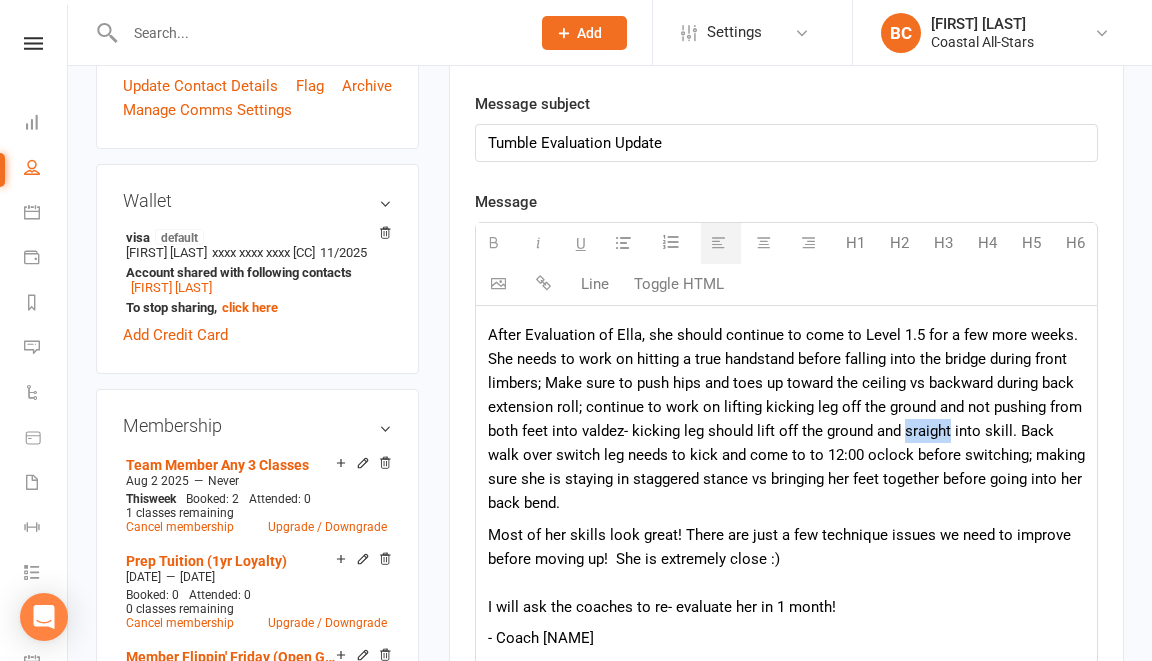 click on "After Evaluation of Ella, she should continue to come to Level 1.5 for a few more weeks. She needs to work on hitting a true handstand before falling into the bridge during front limbers; Make sure to push hips and toes up toward the ceiling vs backward during back extension roll; continue to work on lifting kicking leg off the ground and not pushing from both feet into valdez- kicking leg should lift off the ground and sraight into skill. Back walk over switch leg needs to kick and come to to 12:00 oclock before switching; making sure she is staying in staggered stance vs bringing her feet together before going into her back bend." at bounding box center (786, 419) 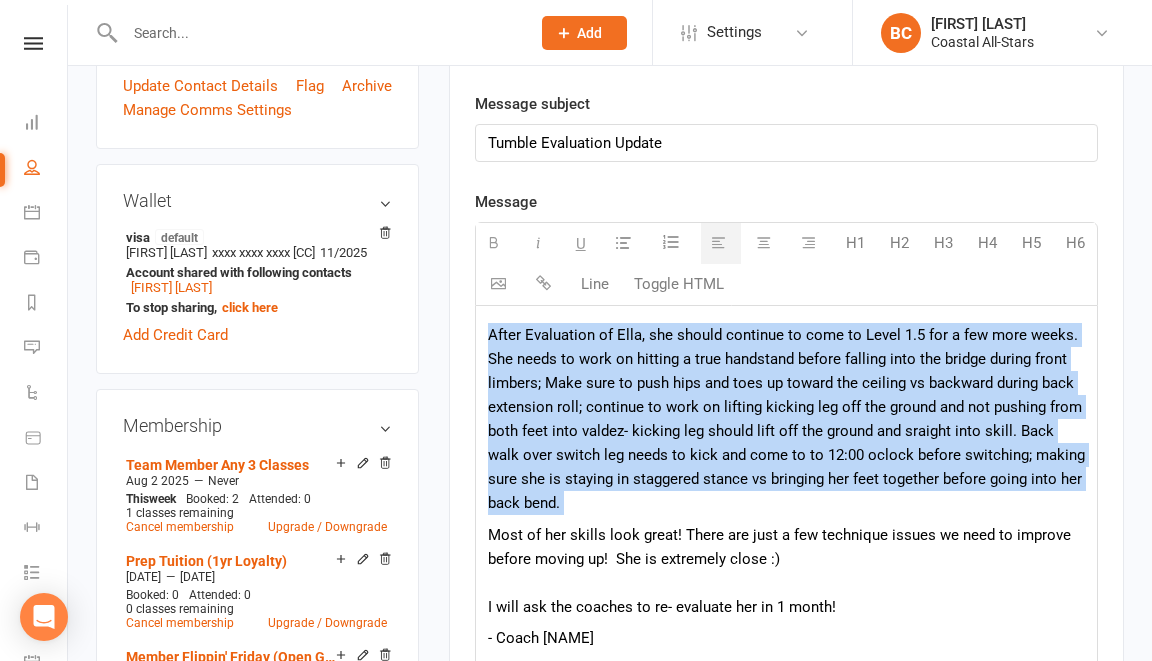 click on "After Evaluation of Ella, she should continue to come to Level 1.5 for a few more weeks. She needs to work on hitting a true handstand before falling into the bridge during front limbers; Make sure to push hips and toes up toward the ceiling vs backward during back extension roll; continue to work on lifting kicking leg off the ground and not pushing from both feet into valdez- kicking leg should lift off the ground and sraight into skill. Back walk over switch leg needs to kick and come to to 12:00 oclock before switching; making sure she is staying in staggered stance vs bringing her feet together before going into her back bend." at bounding box center [786, 419] 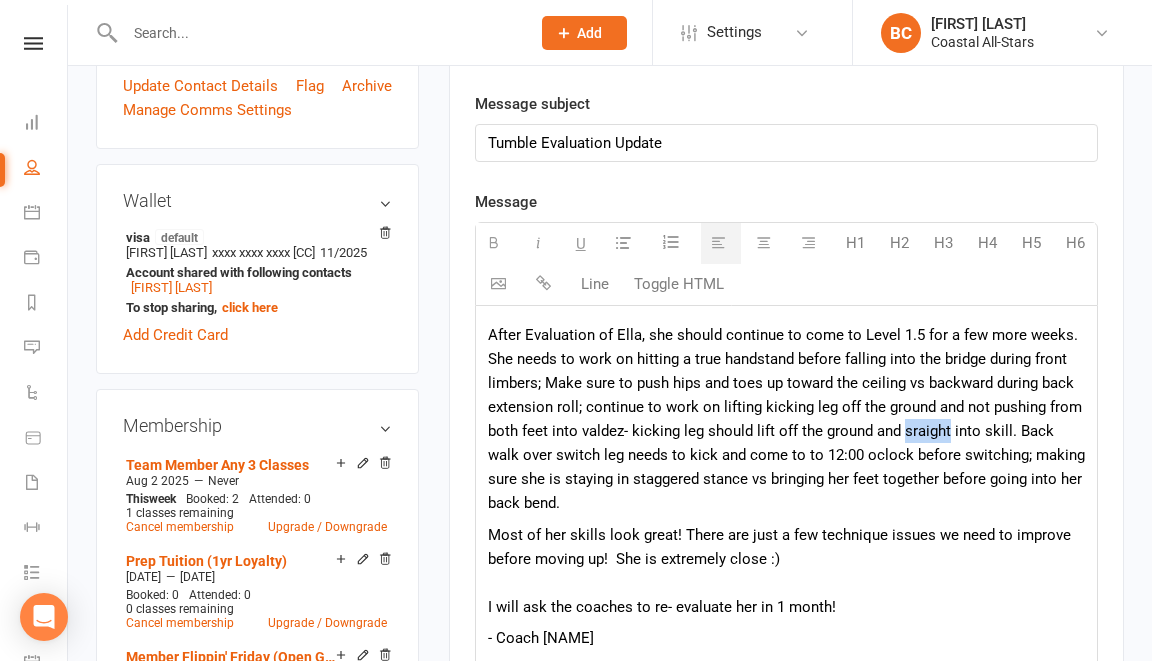 click on "After Evaluation of Ella, she should continue to come to Level 1.5 for a few more weeks. She needs to work on hitting a true handstand before falling into the bridge during front limbers; Make sure to push hips and toes up toward the ceiling vs backward during back extension roll; continue to work on lifting kicking leg off the ground and not pushing from both feet into valdez- kicking leg should lift off the ground and sraight into skill. Back walk over switch leg needs to kick and come to to 12:00 oclock before switching; making sure she is staying in staggered stance vs bringing her feet together before going into her back bend." at bounding box center [786, 419] 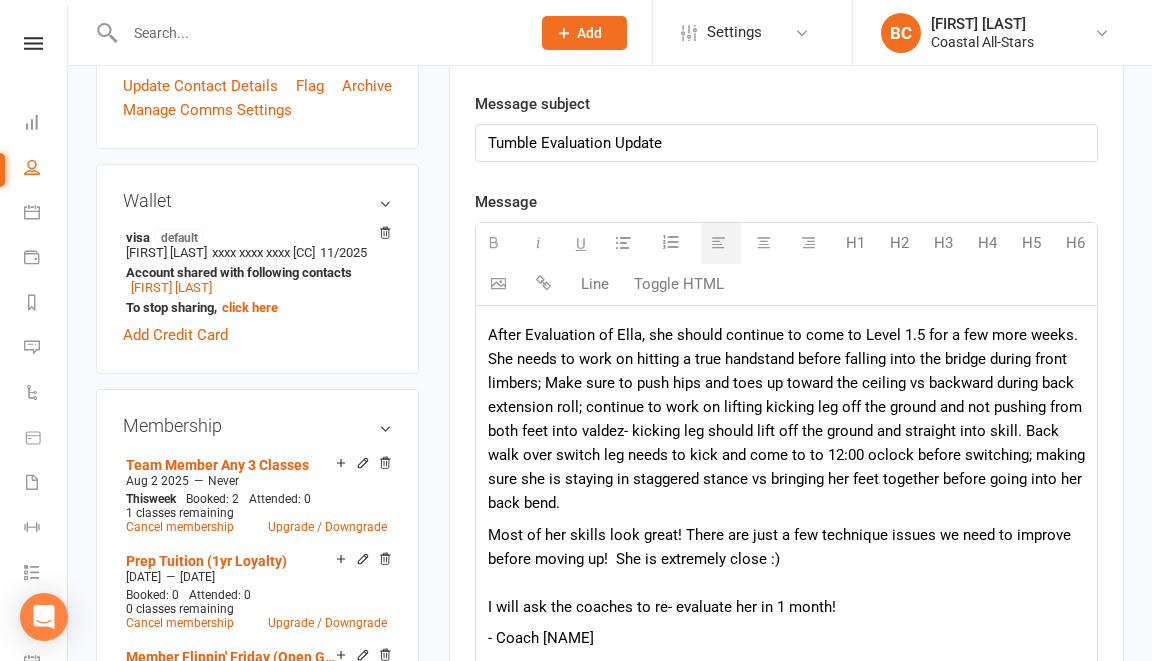 click on "After Evaluation of Ella, she should continue to come to Level 1.5 for a few more weeks. She needs to work on hitting a true handstand before falling into the bridge during front limbers; Make sure to push hips and toes up toward the ceiling vs backward during back extension roll; continue to work on lifting kicking leg off the ground and not pushing from both feet into valdez- kicking leg should lift off the ground and straight into skill. Back walk over switch leg needs to kick and come to to 12:00 oclock before switching; making sure she is staying in staggered stance vs bringing her feet together before going into her back bend." at bounding box center [786, 419] 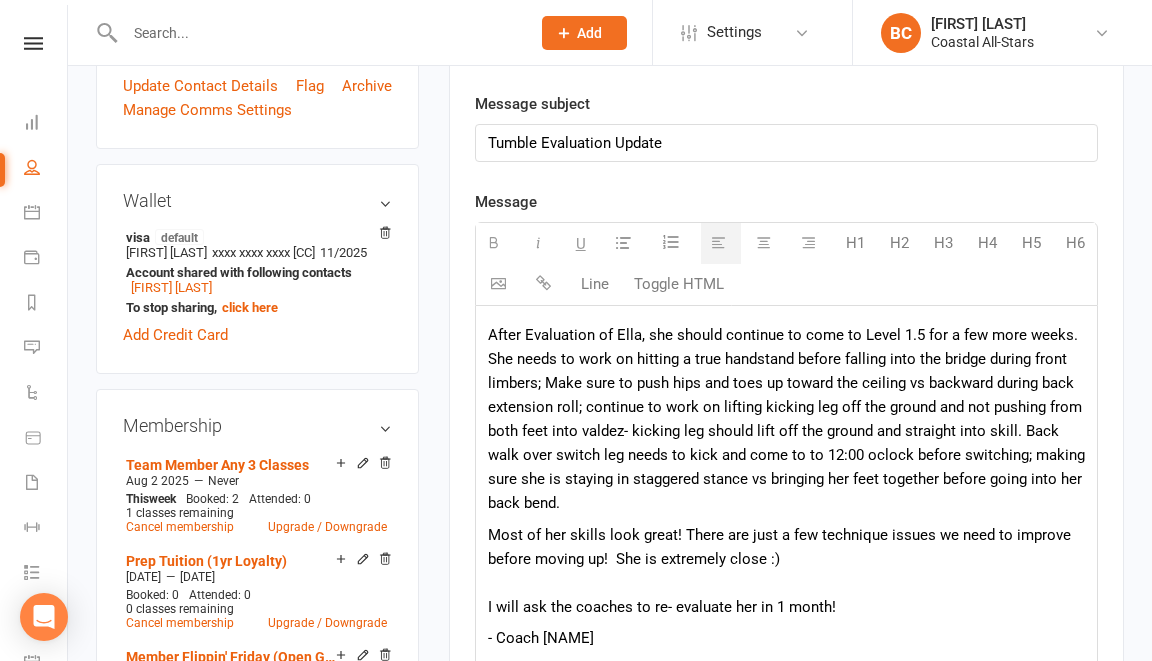 click on "After Evaluation of Ella, she should continue to come to Level 1.5 for a few more weeks. She needs to work on hitting a true handstand before falling into the bridge during front limbers; Make sure to push hips and toes up toward the ceiling vs backward during back extension roll; continue to work on lifting kicking leg off the ground and not pushing from both feet into valdez- kicking leg should lift off the ground and straight into skill. Back walk over switch leg needs to kick and come to to 12:00 oclock before switching; making sure she is staying in staggered stance vs bringing her feet together before going into her back bend." at bounding box center [786, 419] 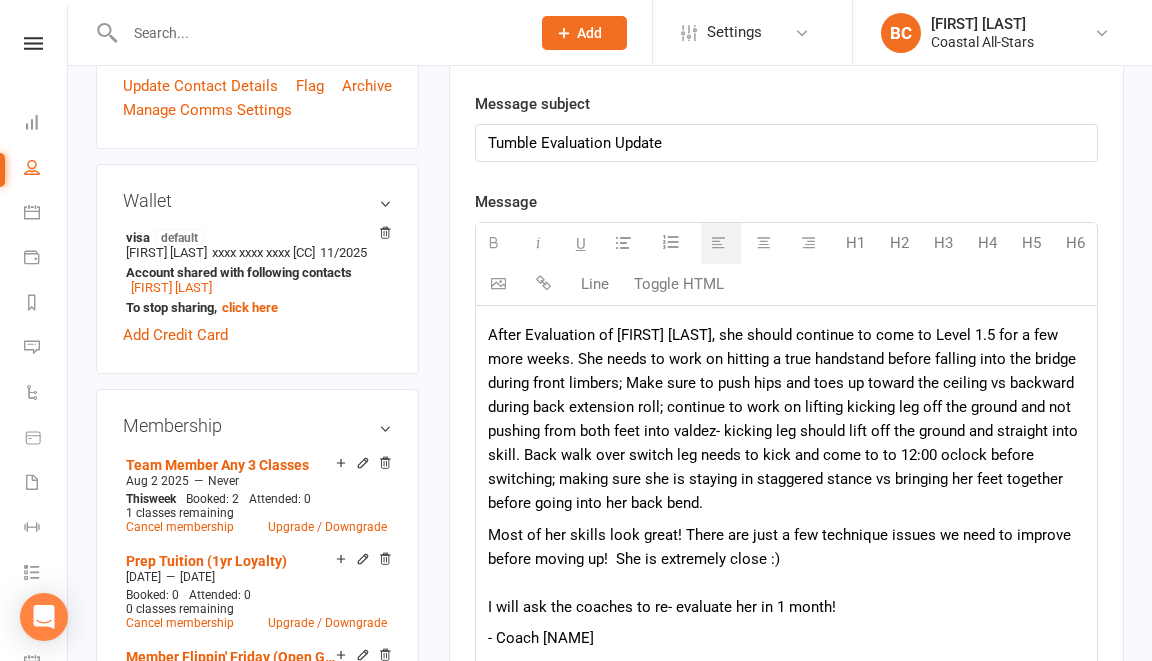 click on "After Evaluation of [FIRST] [LAST], she should continue to come to Level 1.5 for a few more weeks. She needs to work on hitting a true handstand before falling into the bridge during front limbers; Make sure to push hips and toes up toward the ceiling vs backward during back extension roll; continue to work on lifting kicking leg off the ground and not pushing from both feet into valdez- kicking leg should lift off the ground and straight into skill. Back walk over switch leg needs to kick and come to to 12:00 oclock before switching; making sure she is staying in staggered stance vs bringing her feet together before going into her back bend." at bounding box center (786, 419) 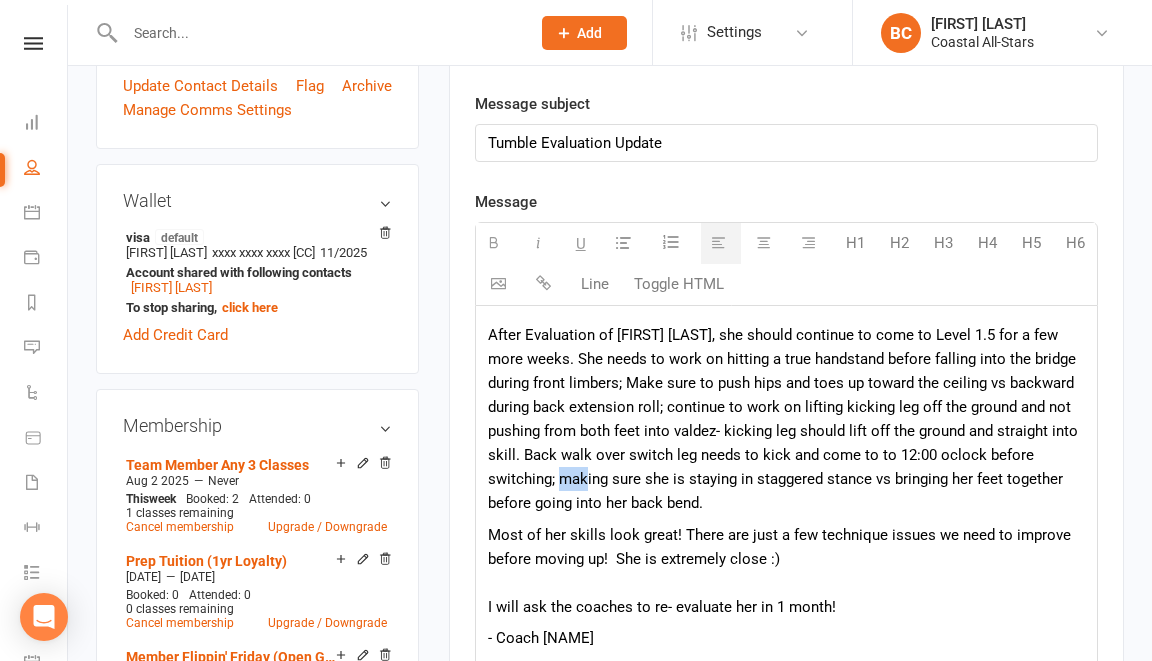 click on "After Evaluation of [FIRST] [LAST], she should continue to come to Level 1.5 for a few more weeks. She needs to work on hitting a true handstand before falling into the bridge during front limbers; Make sure to push hips and toes up toward the ceiling vs backward during back extension roll; continue to work on lifting kicking leg off the ground and not pushing from both feet into valdez- kicking leg should lift off the ground and straight into skill. Back walk over switch leg needs to kick and come to to 12:00 oclock before switching; making sure she is staying in staggered stance vs bringing her feet together before going into her back bend." at bounding box center (786, 419) 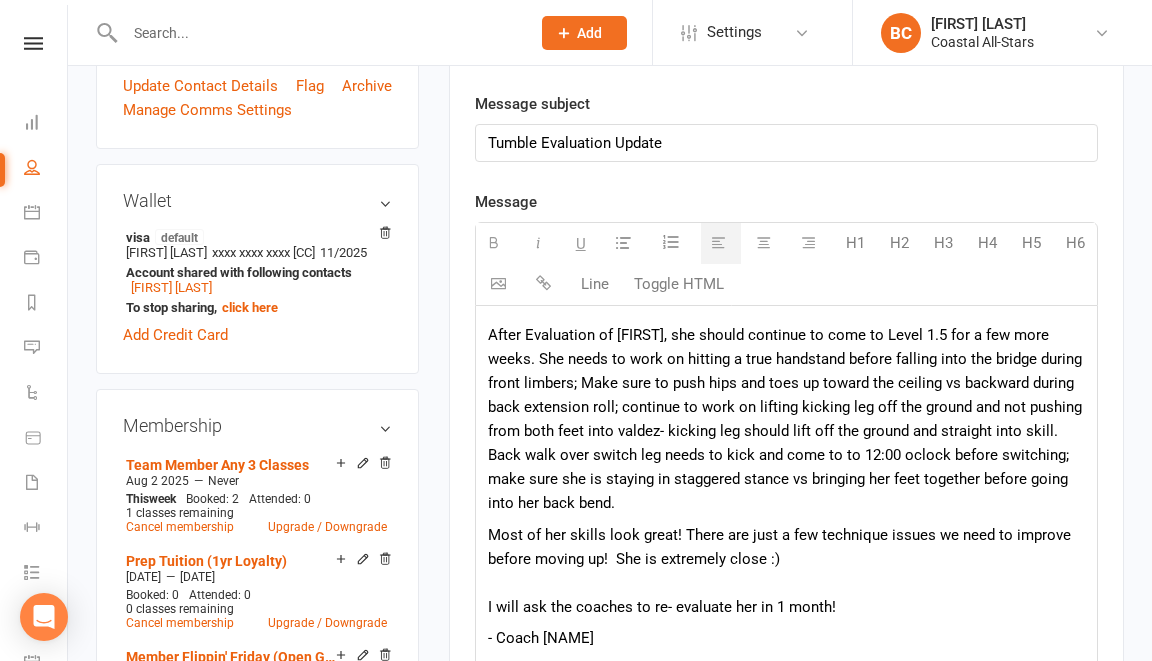 click on "After Evaluation of [FIRST], she should continue to come to Level 1.5 for a few more weeks. She needs to work on hitting a true handstand before falling into the bridge during front limbers; Make sure to push hips and toes up toward the ceiling vs backward during back extension roll; continue to work on lifting kicking leg off the ground and not pushing from both feet into valdez- kicking leg should lift off the ground and straight into skill. Back walk over switch leg needs to kick and come to to 12:00 oclock before switching; make sure she is staying in staggered stance vs bringing her feet together before going into her back bend." at bounding box center (786, 419) 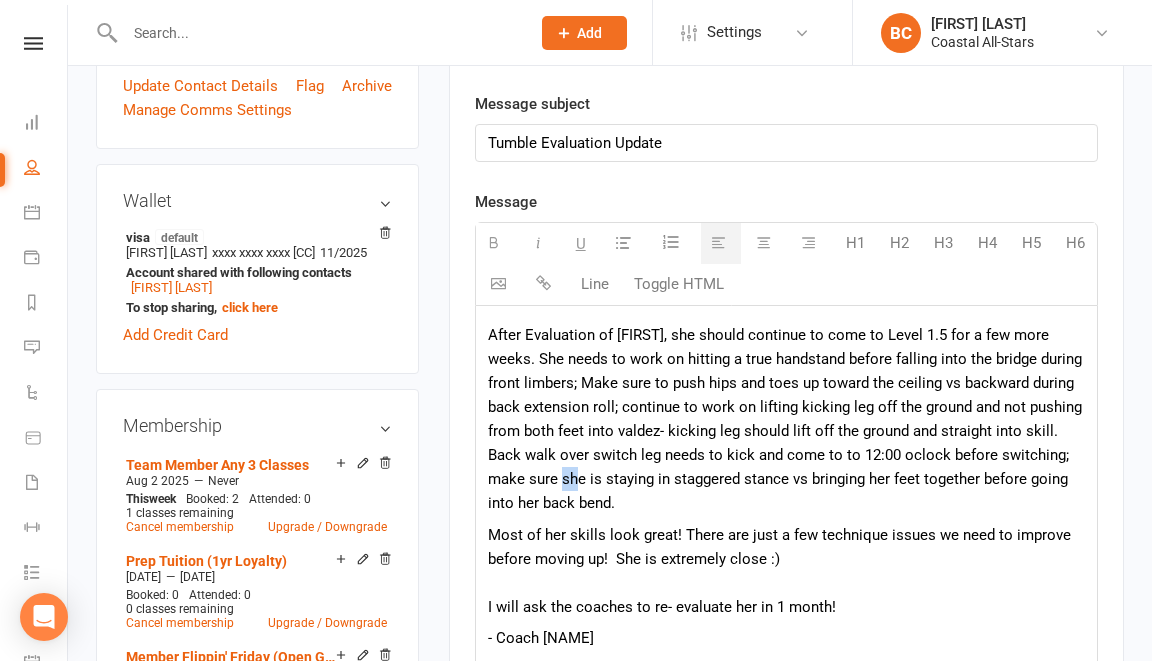 click on "After Evaluation of [FIRST], she should continue to come to Level 1.5 for a few more weeks. She needs to work on hitting a true handstand before falling into the bridge during front limbers; Make sure to push hips and toes up toward the ceiling vs backward during back extension roll; continue to work on lifting kicking leg off the ground and not pushing from both feet into valdez- kicking leg should lift off the ground and straight into skill. Back walk over switch leg needs to kick and come to to 12:00 oclock before switching; make sure she is staying in staggered stance vs bringing her feet together before going into her back bend." at bounding box center (786, 419) 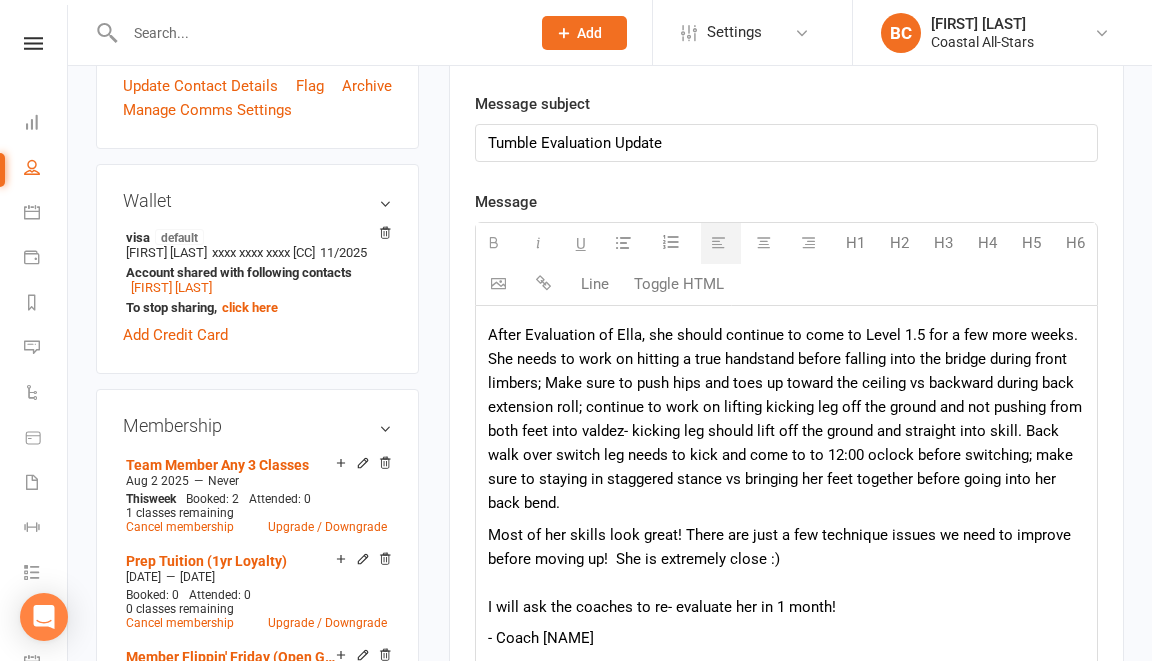 click on "After Evaluation of Ella, she should continue to come to Level 1.5 for a few more weeks. She needs to work on hitting a true handstand before falling into the bridge during front limbers; Make sure to push hips and toes up toward the ceiling vs backward during back extension roll; continue to work on lifting kicking leg off the ground and not pushing from both feet into valdez- kicking leg should lift off the ground and straight into skill. Back walk over switch leg needs to kick and come to to 12:00 oclock before switching; make sure to staying in staggered stance vs bringing her feet together before going into her back bend." at bounding box center (786, 419) 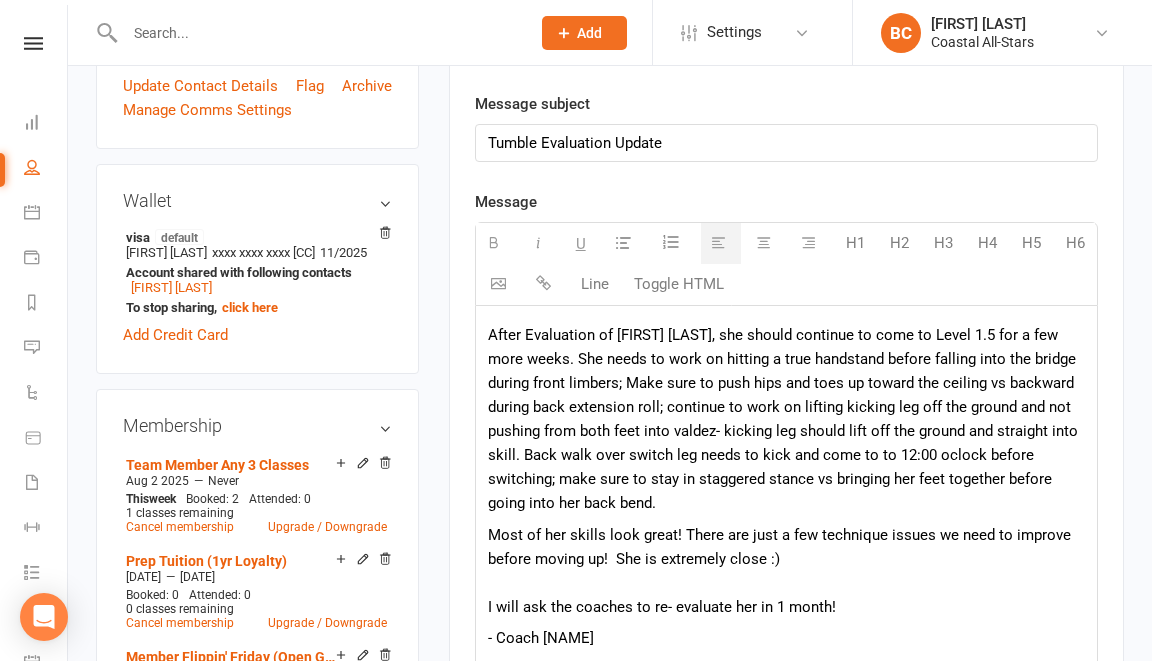 click on "After Evaluation of [FIRST] [LAST], [PRONOUN] should continue to come to Level 1.5 for a few more weeks. [PRONOUN] needs to work on hitting a true handstand before falling into the bridge during front limbers; Make sure to push hips and toes up toward the ceiling vs backward during back extension roll; continue to work on lifting kicking leg off the ground and not pushing from both feet into valdez- kicking leg should lift off the ground and straight into skill. Back walk over switch leg needs to kick and come to to 12:00 oclock before switching; make sure to stay in staggered stance vs bringing [PRONOUN] feet together before going into [PRONOUN] back bend. Most of [PRONOUN] skills look great! There are just a few technique issues we need to improve before moving up!  [PRONOUN] is extremely close :)  I will ask the coaches to re- evaluate [PRONOUN] in 1 month!  - Coach [FIRST] [LAST]" at bounding box center [786, 501] 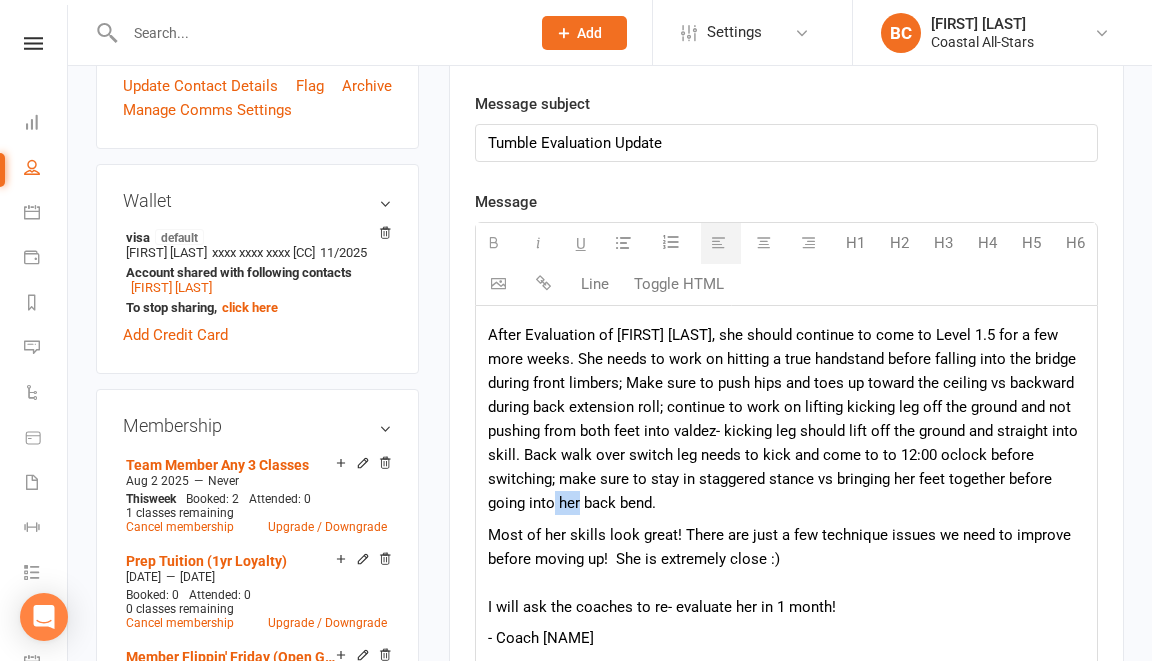 click on "After Evaluation of [FIRST] [LAST], she should continue to come to Level 1.5 for a few more weeks. She needs to work on hitting a true handstand before falling into the bridge during front limbers; Make sure to push hips and toes up toward the ceiling vs backward during back extension roll; continue to work on lifting kicking leg off the ground and not pushing from both feet into valdez- kicking leg should lift off the ground and straight into skill. Back walk over switch leg needs to kick and come to to 12:00 oclock before switching; make sure to stay in staggered stance vs bringing her feet together before going into her back bend." at bounding box center [786, 419] 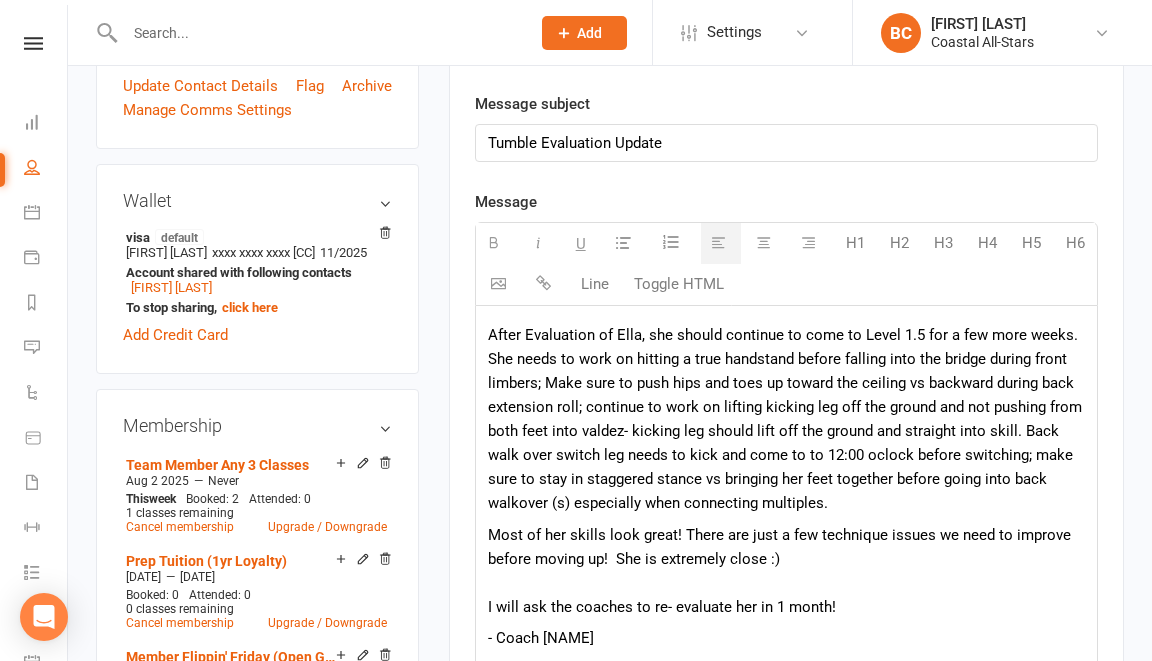 scroll, scrollTop: 646, scrollLeft: 0, axis: vertical 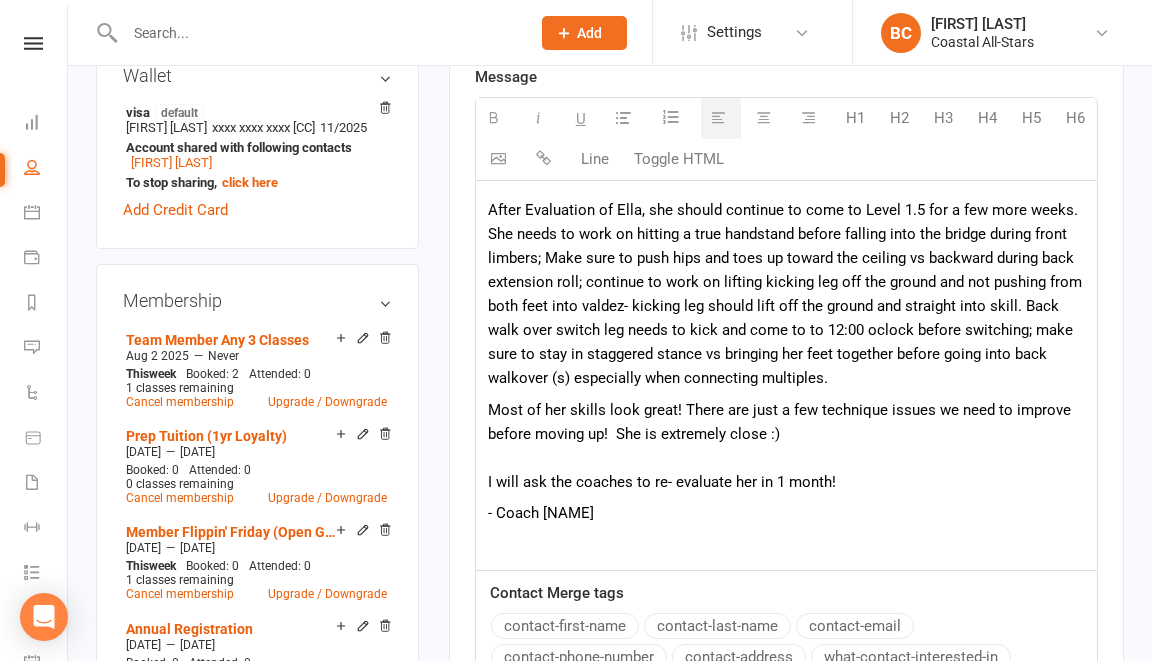 click on "After Evaluation of Ella, she should continue to come to Level 1.5 for a few more weeks. She needs to work on hitting a true handstand before falling into the bridge during front limbers; Make sure to push hips and toes up toward the ceiling vs backward during back extension roll; continue to work on lifting kicking leg off the ground and not pushing from both feet into valdez- kicking leg should lift off the ground and straight into skill. Back walk over switch leg needs to kick and come to to 12:00 oclock before switching; make sure to stay in staggered stance vs bringing her feet together before going into back walkover (s) especially when connecting multiples." at bounding box center [786, 294] 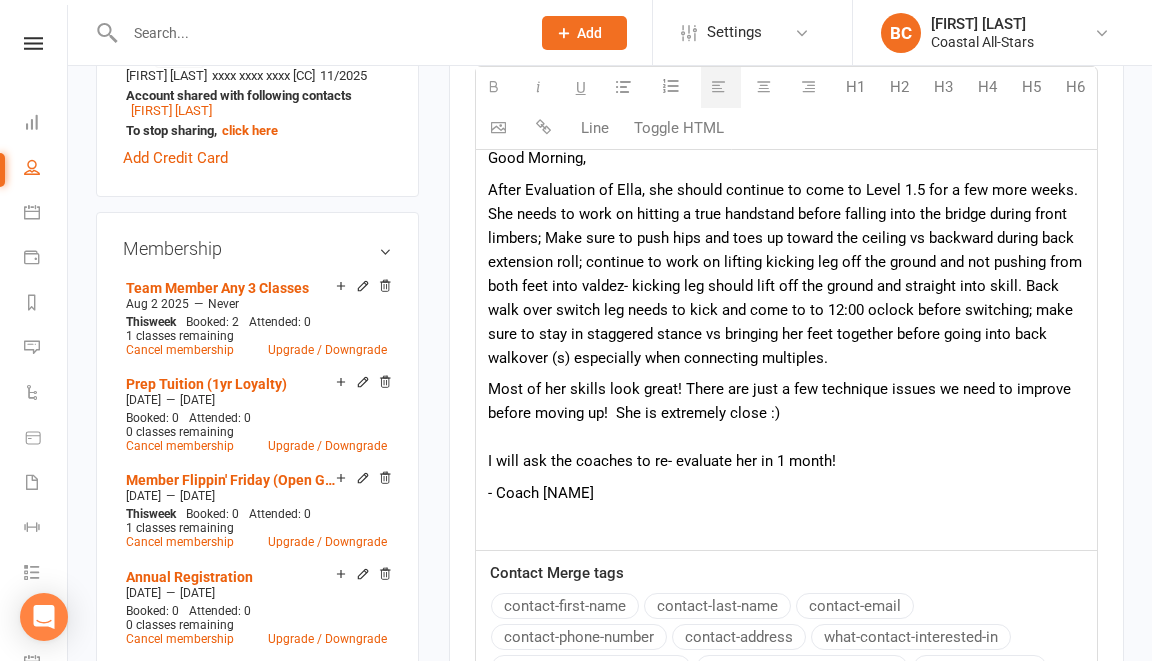 scroll, scrollTop: 696, scrollLeft: 0, axis: vertical 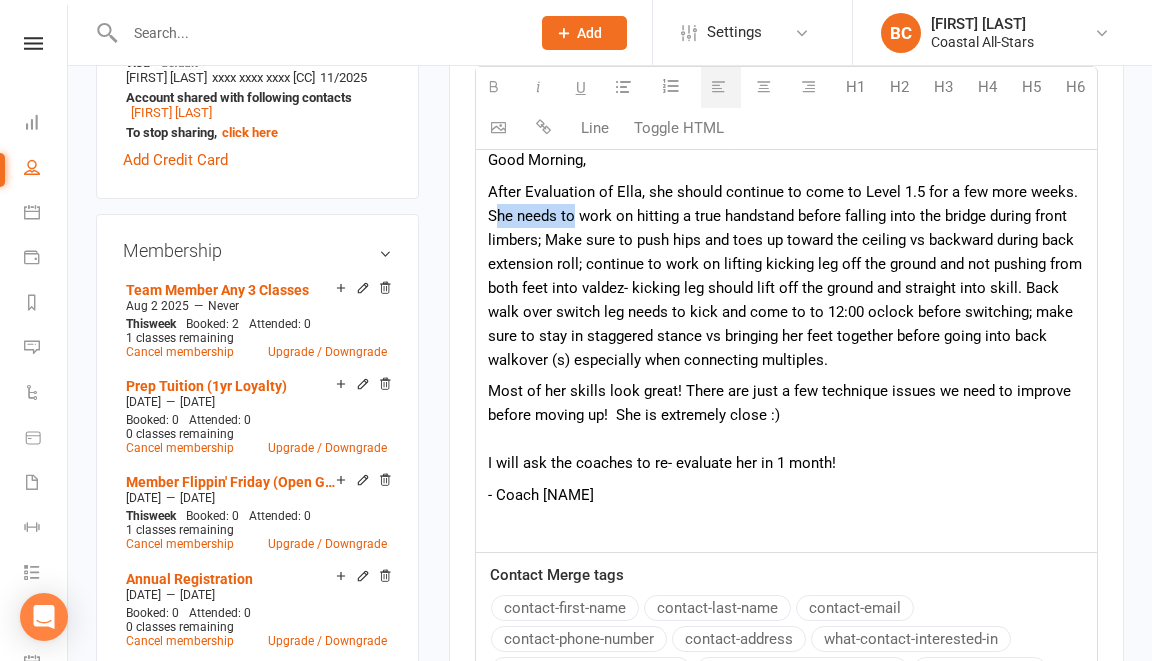 drag, startPoint x: 492, startPoint y: 211, endPoint x: 570, endPoint y: 207, distance: 78.10249 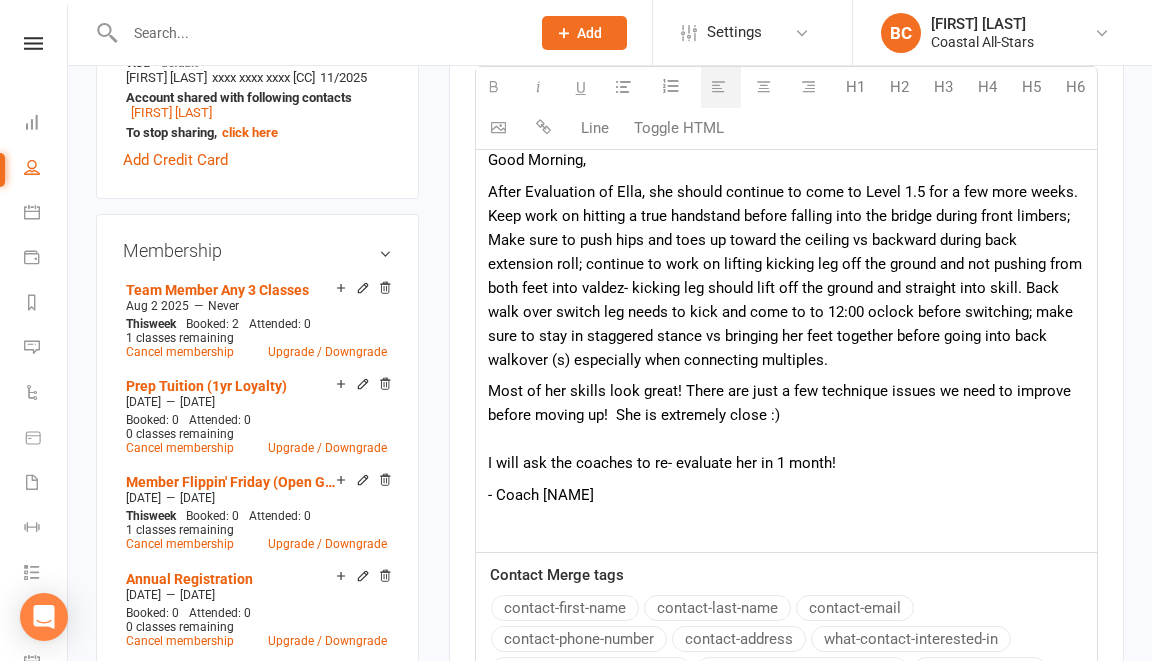 click on "After Evaluation of Ella, she should continue to come to Level 1.5 for a few more weeks. Keep work on hitting a true handstand before falling into the bridge during front limbers; Make sure to push hips and toes up toward the ceiling vs backward during back extension roll; continue to work on lifting kicking leg off the ground and not pushing from both feet into valdez- kicking leg should lift off the ground and straight into skill. Back walk over switch leg needs to kick and come to to 12:00 oclock before switching; make sure to stay in staggered stance vs bringing her feet together before going into back walkover (s) especially when connecting multiples." at bounding box center (786, 276) 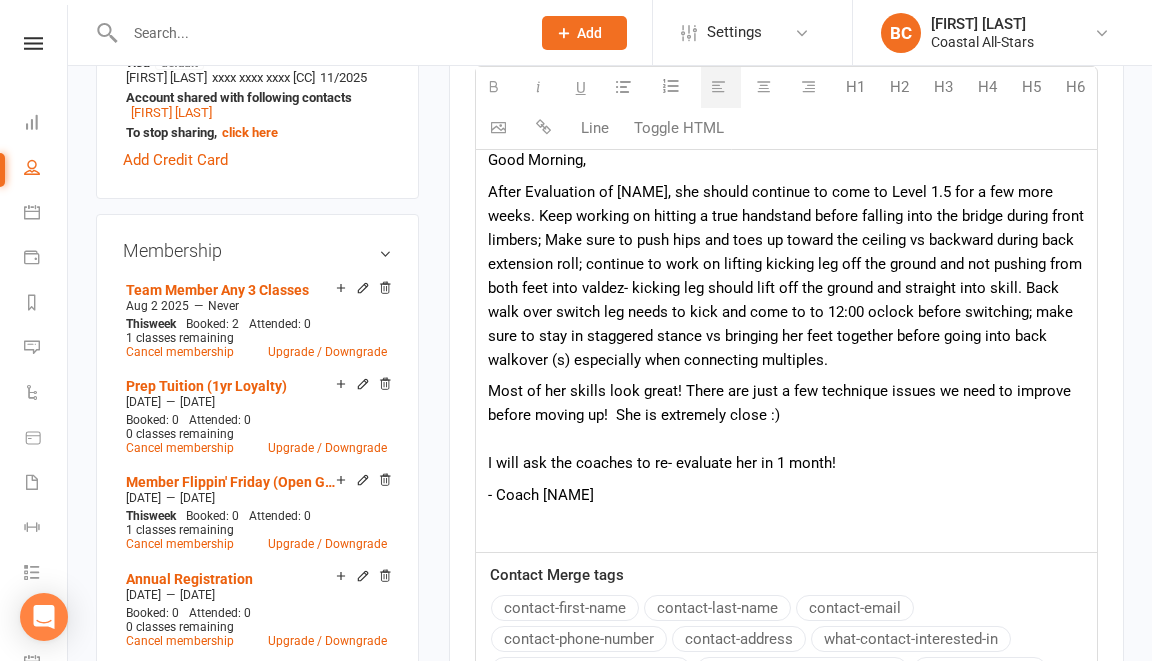 scroll, scrollTop: 654, scrollLeft: 0, axis: vertical 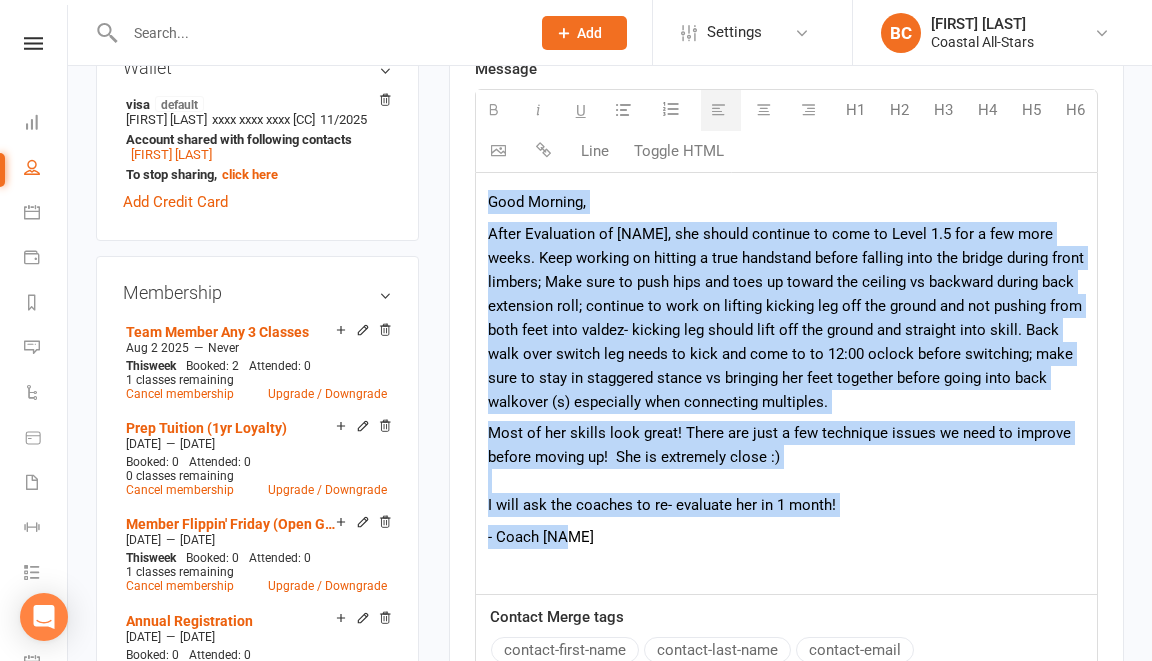drag, startPoint x: 484, startPoint y: 196, endPoint x: 877, endPoint y: 537, distance: 520.3172 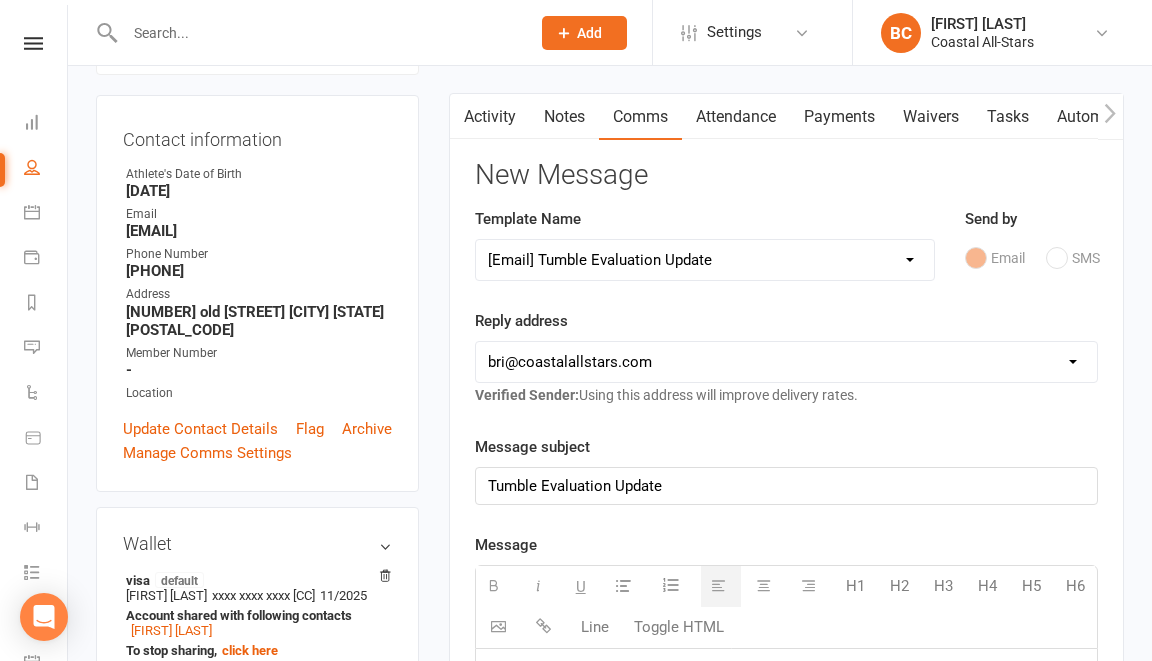 scroll, scrollTop: 0, scrollLeft: 0, axis: both 